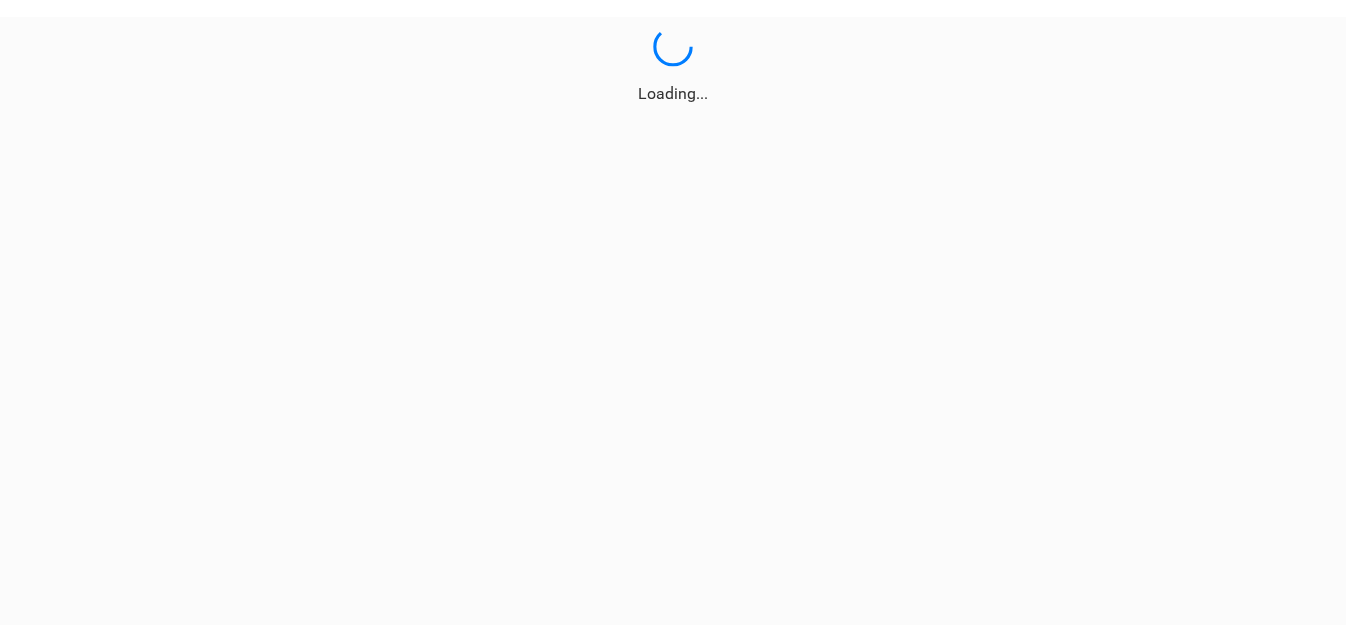 scroll, scrollTop: 0, scrollLeft: 0, axis: both 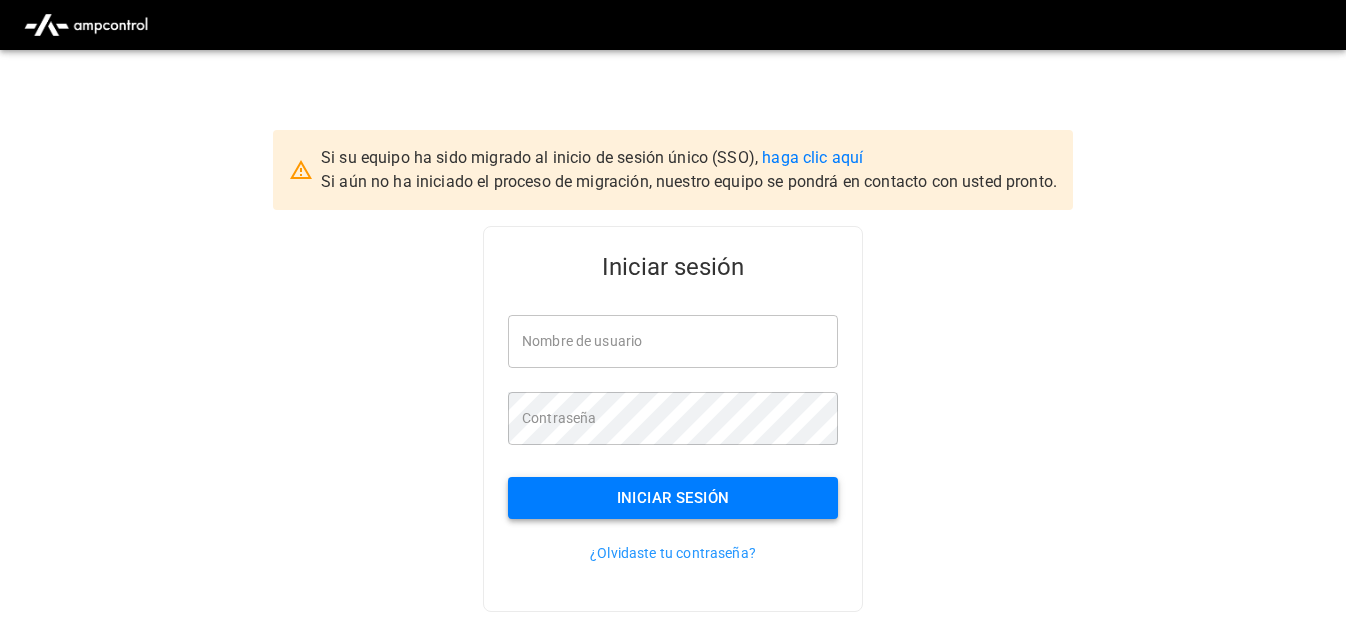 type on "**********" 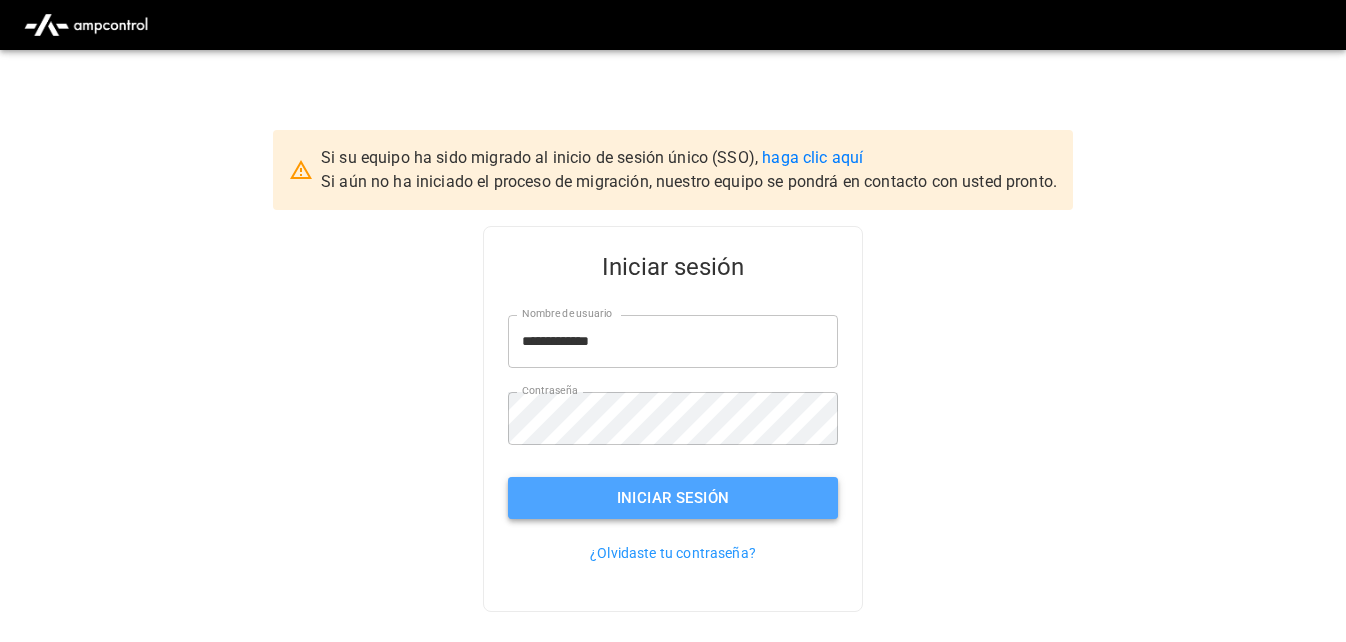 click on "Iniciar sesión" at bounding box center [673, 498] 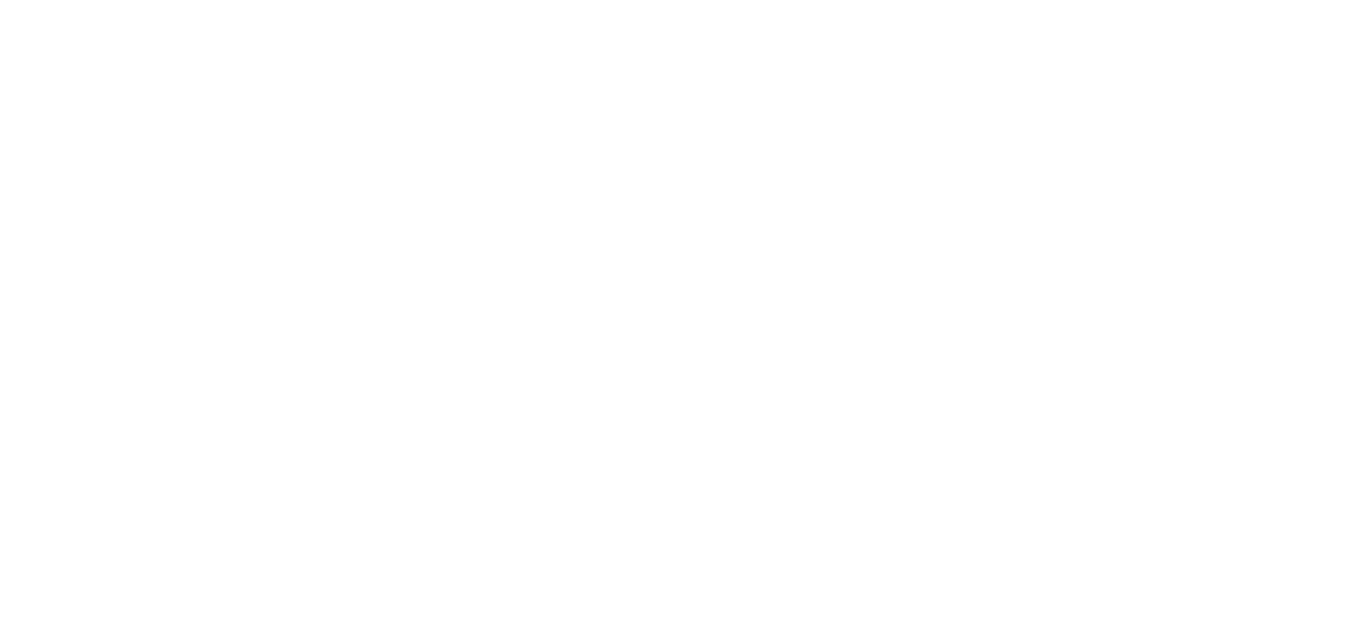 scroll, scrollTop: 0, scrollLeft: 0, axis: both 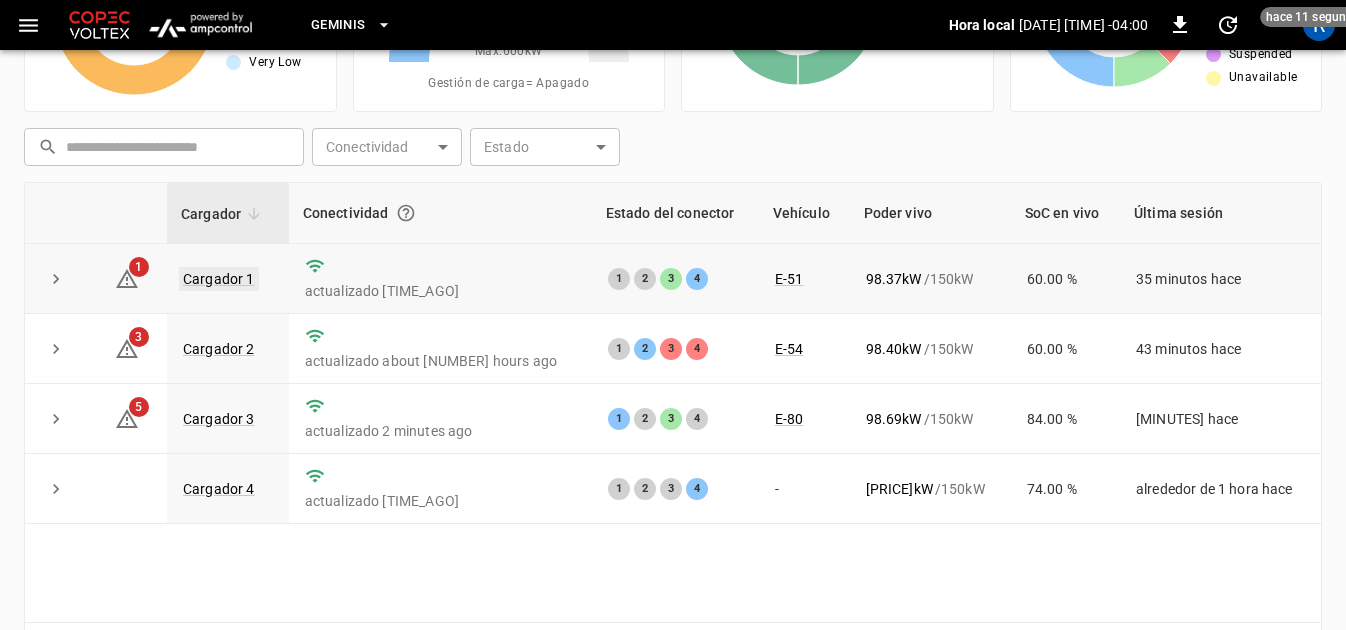 click on "Cargador 1" at bounding box center (219, 279) 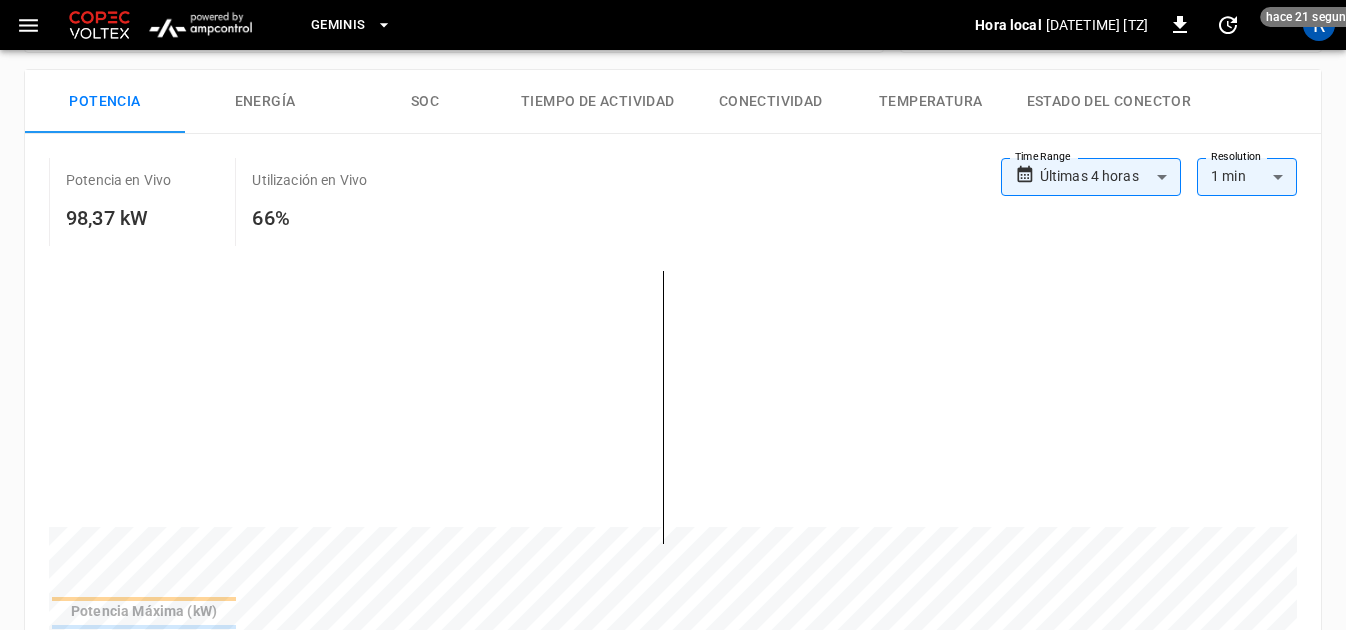 scroll, scrollTop: 0, scrollLeft: 0, axis: both 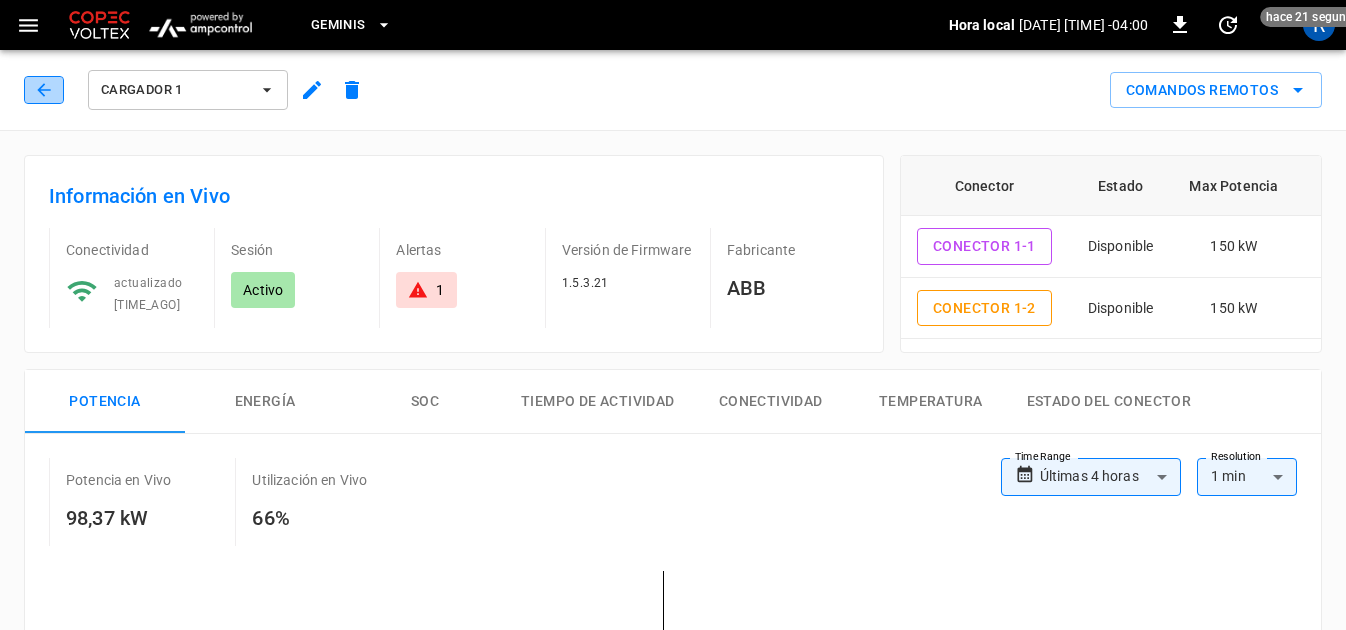 click at bounding box center (44, 90) 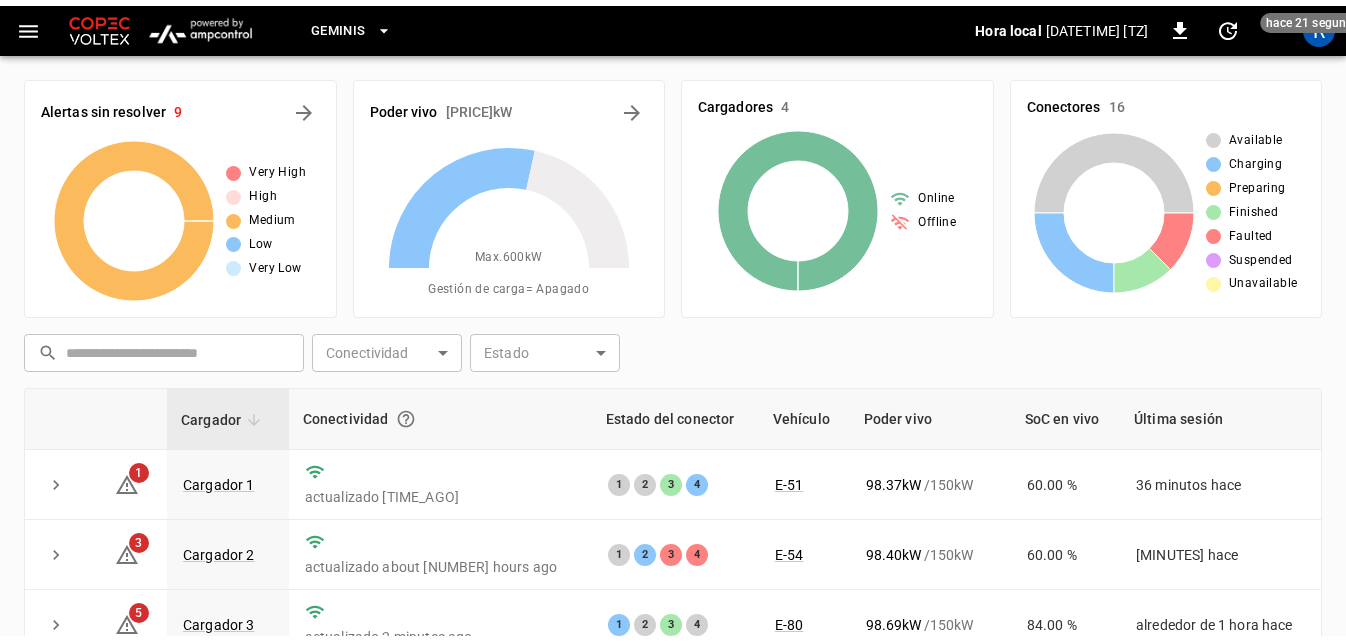 scroll, scrollTop: 200, scrollLeft: 0, axis: vertical 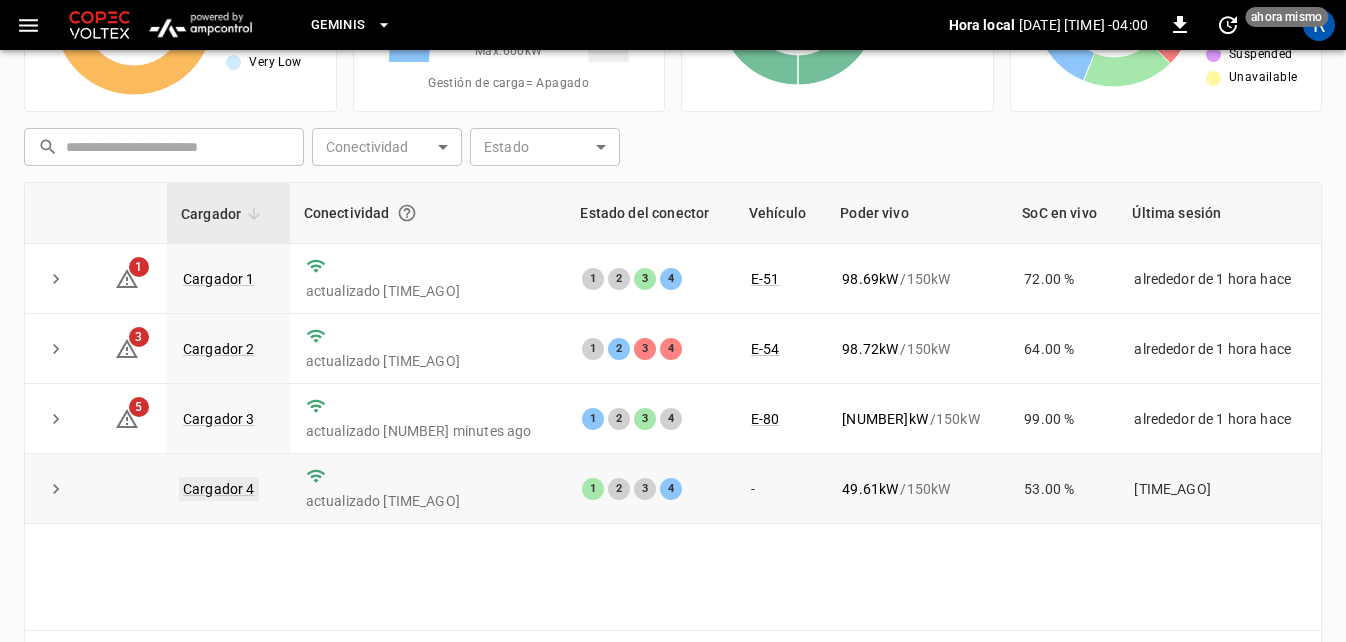 click on "Cargador 4" at bounding box center [219, 489] 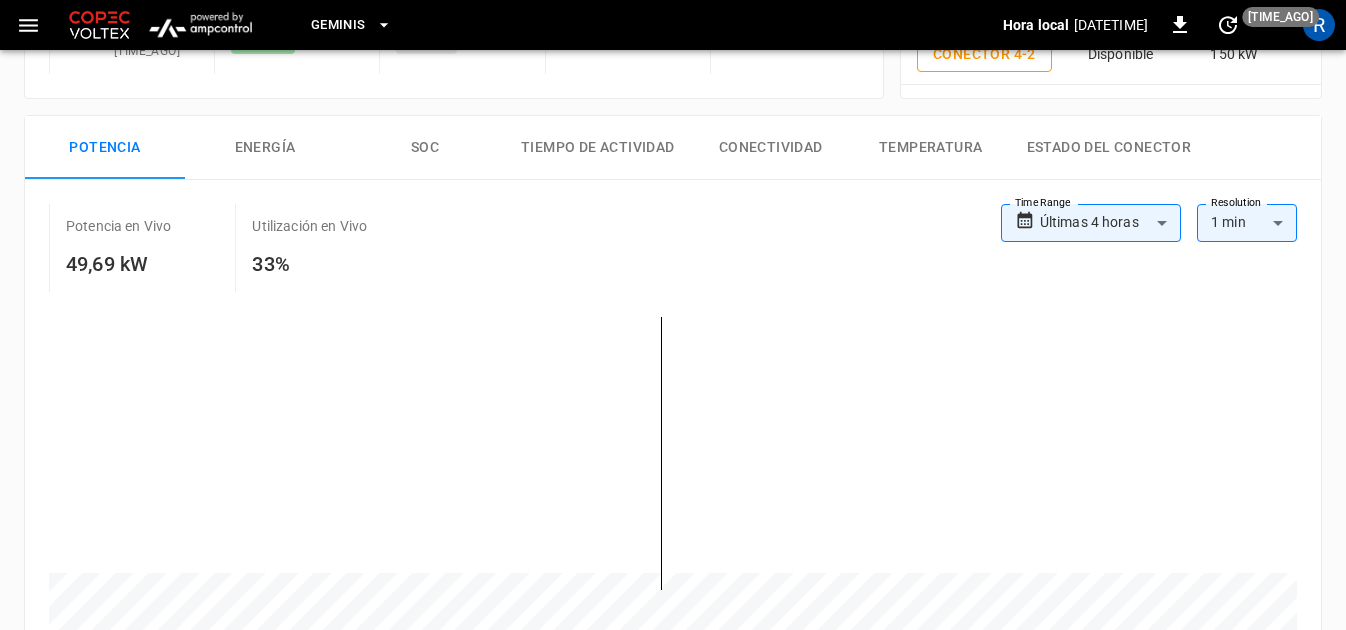 scroll, scrollTop: 0, scrollLeft: 0, axis: both 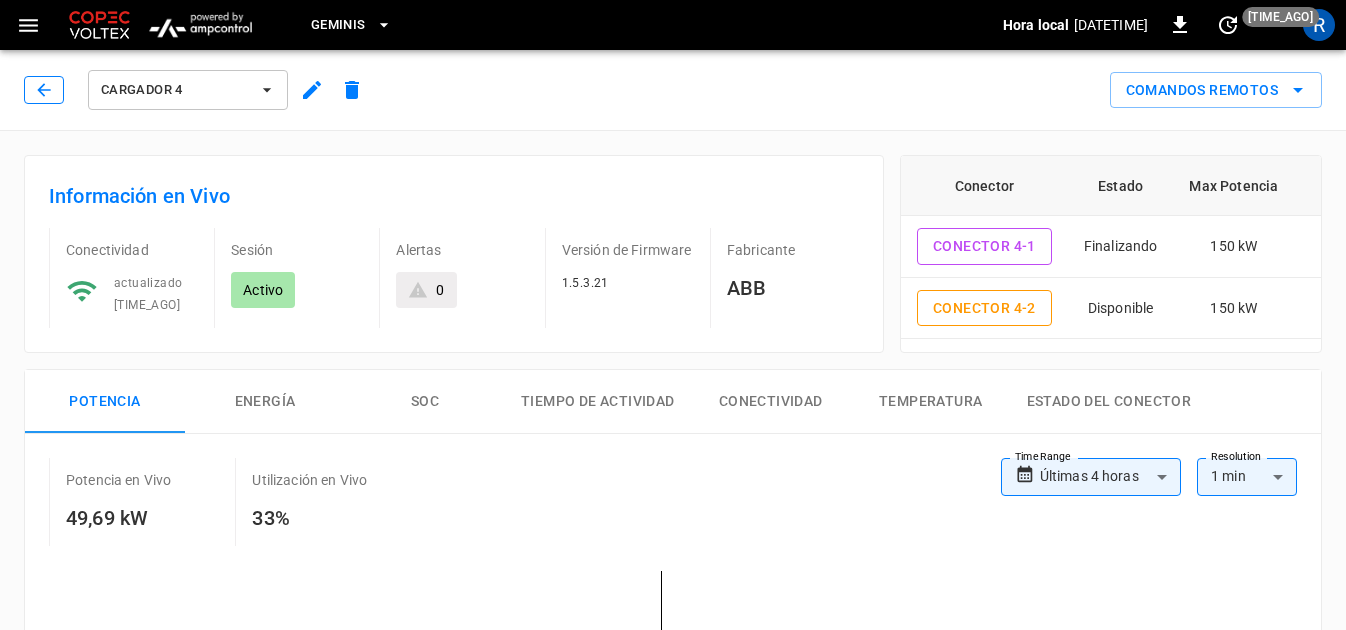 click at bounding box center [44, 90] 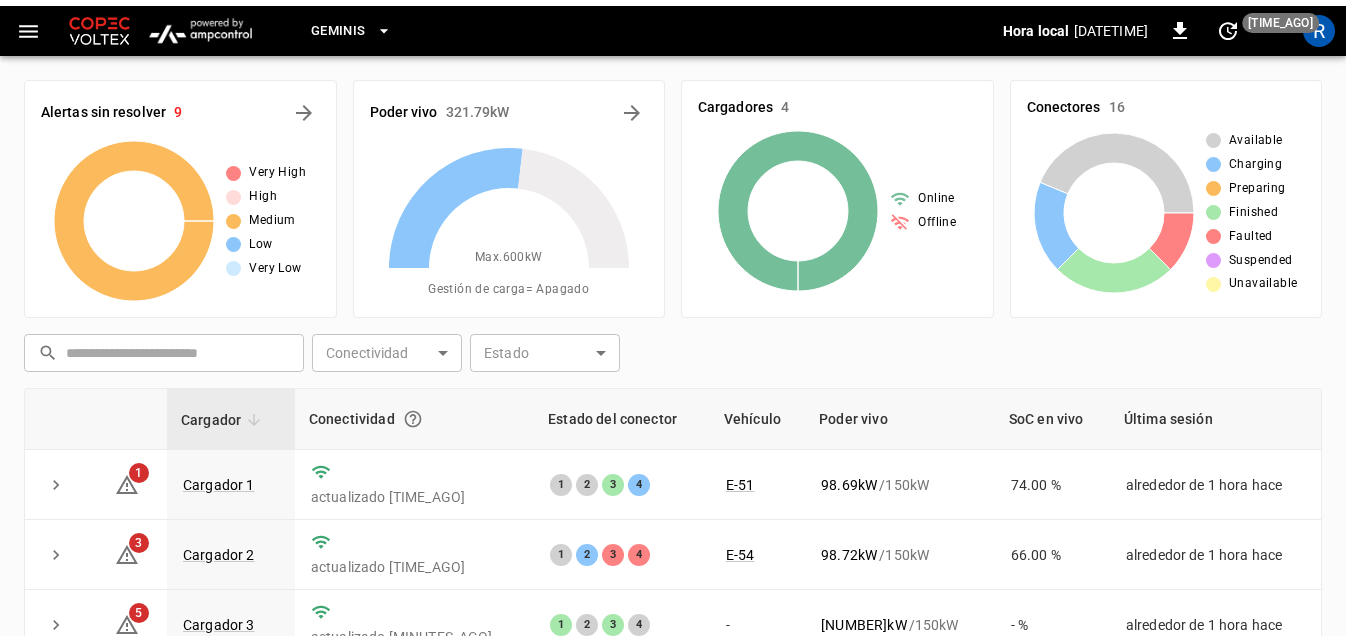 scroll, scrollTop: 200, scrollLeft: 0, axis: vertical 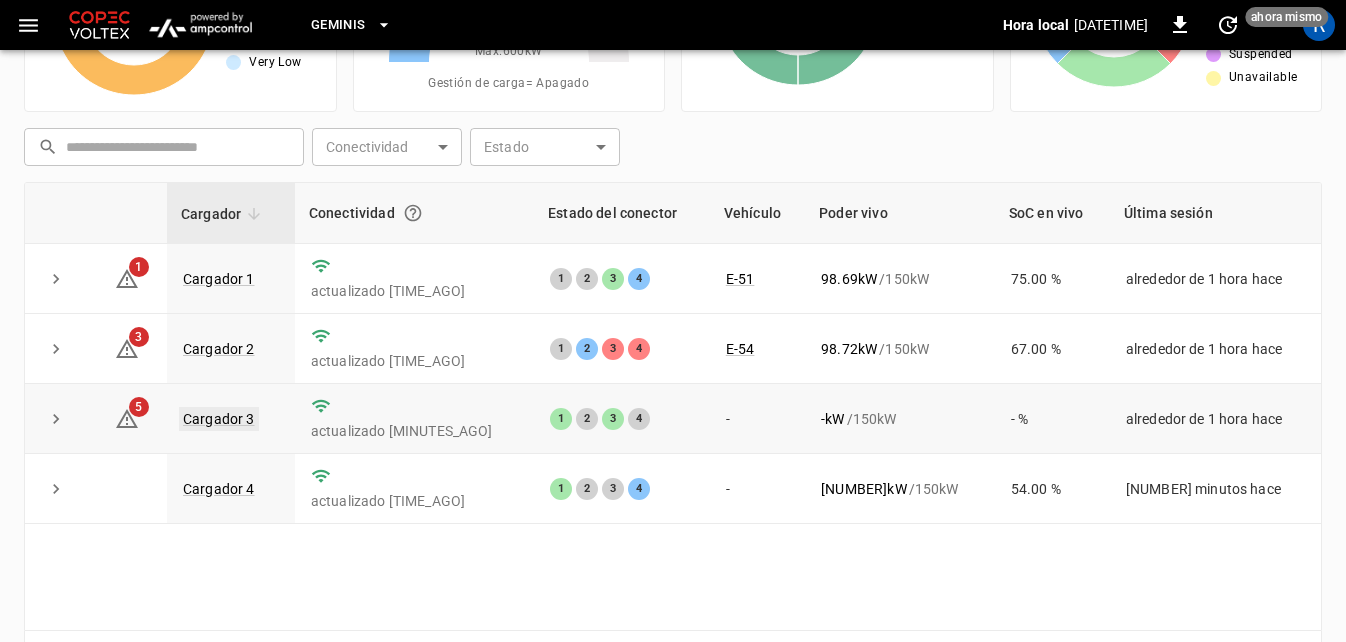 click on "Cargador 3" at bounding box center (219, 419) 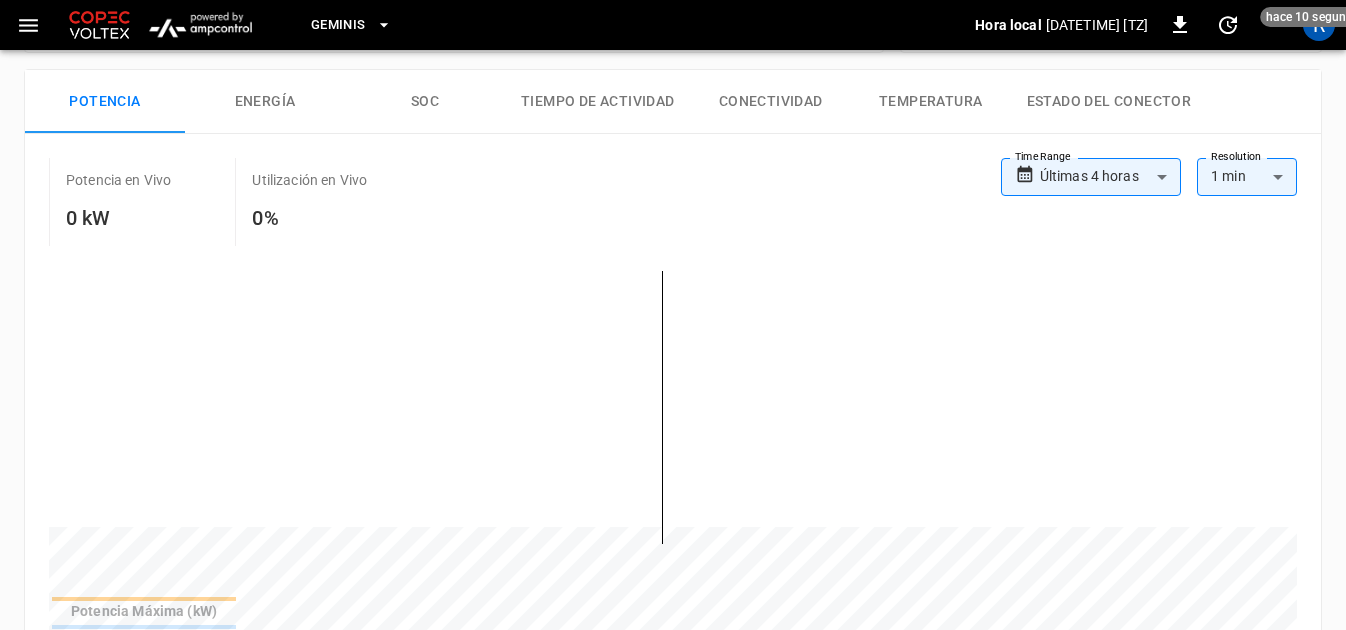 scroll, scrollTop: 0, scrollLeft: 0, axis: both 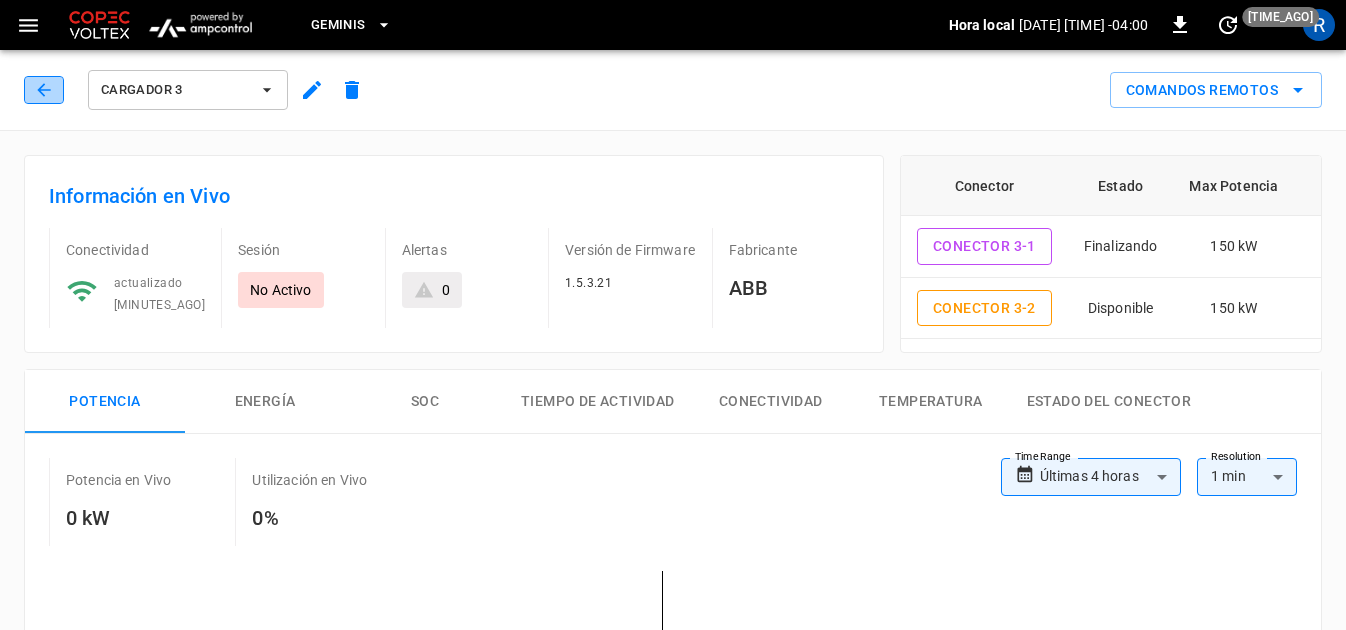 click at bounding box center [44, 90] 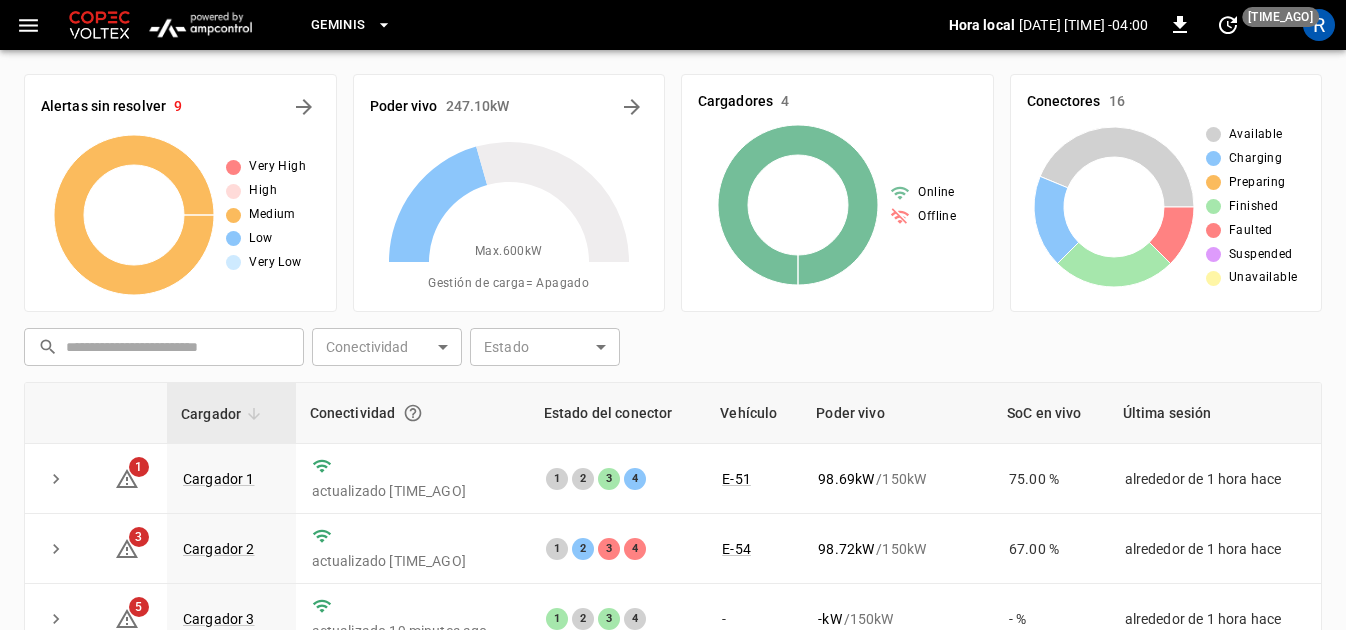 scroll, scrollTop: 200, scrollLeft: 0, axis: vertical 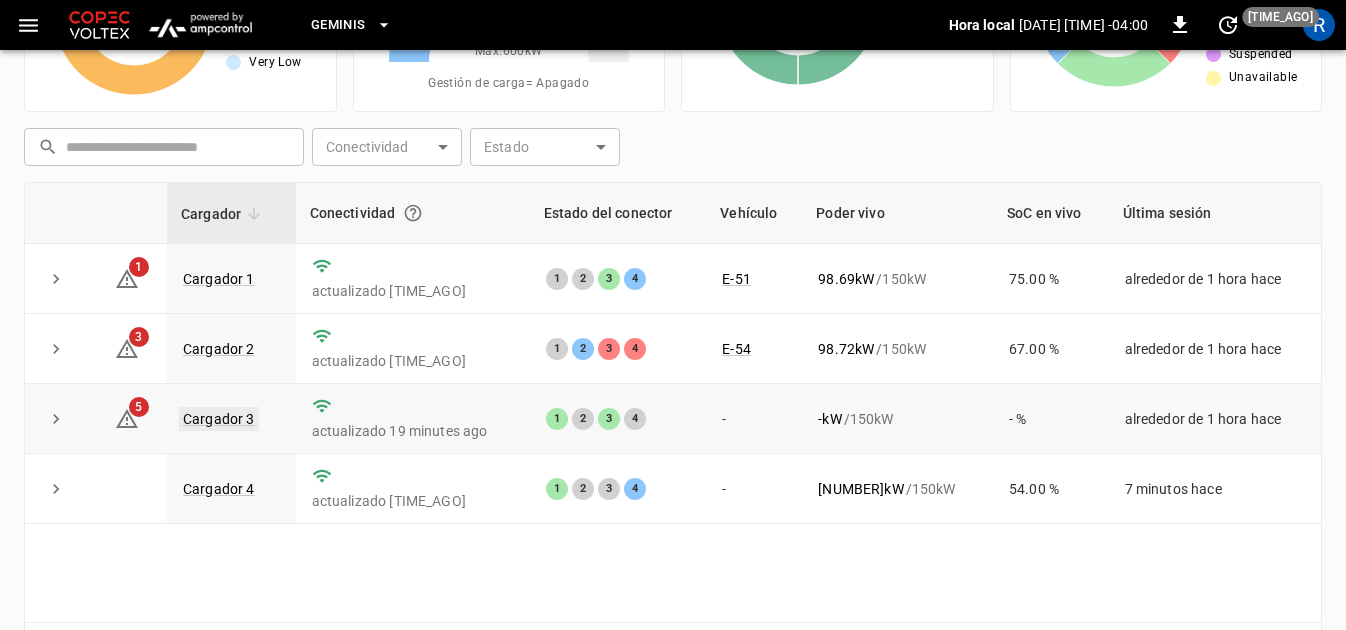 click on "Cargador 3" at bounding box center [219, 419] 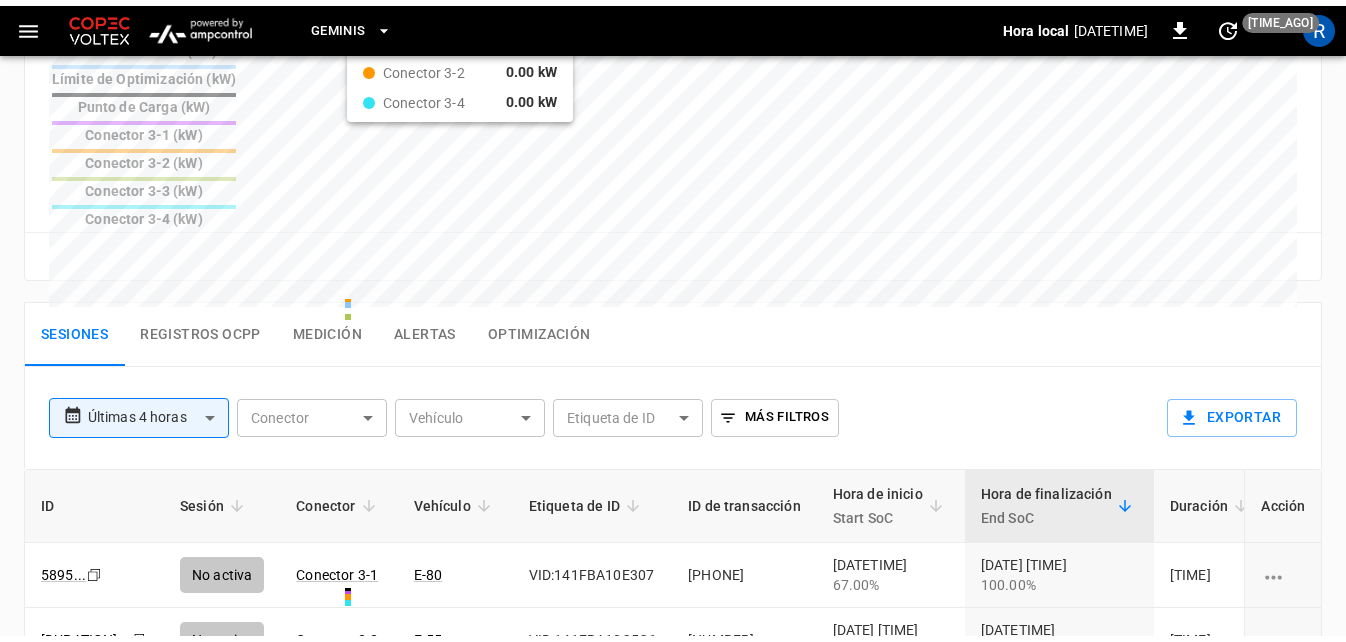 scroll, scrollTop: 900, scrollLeft: 0, axis: vertical 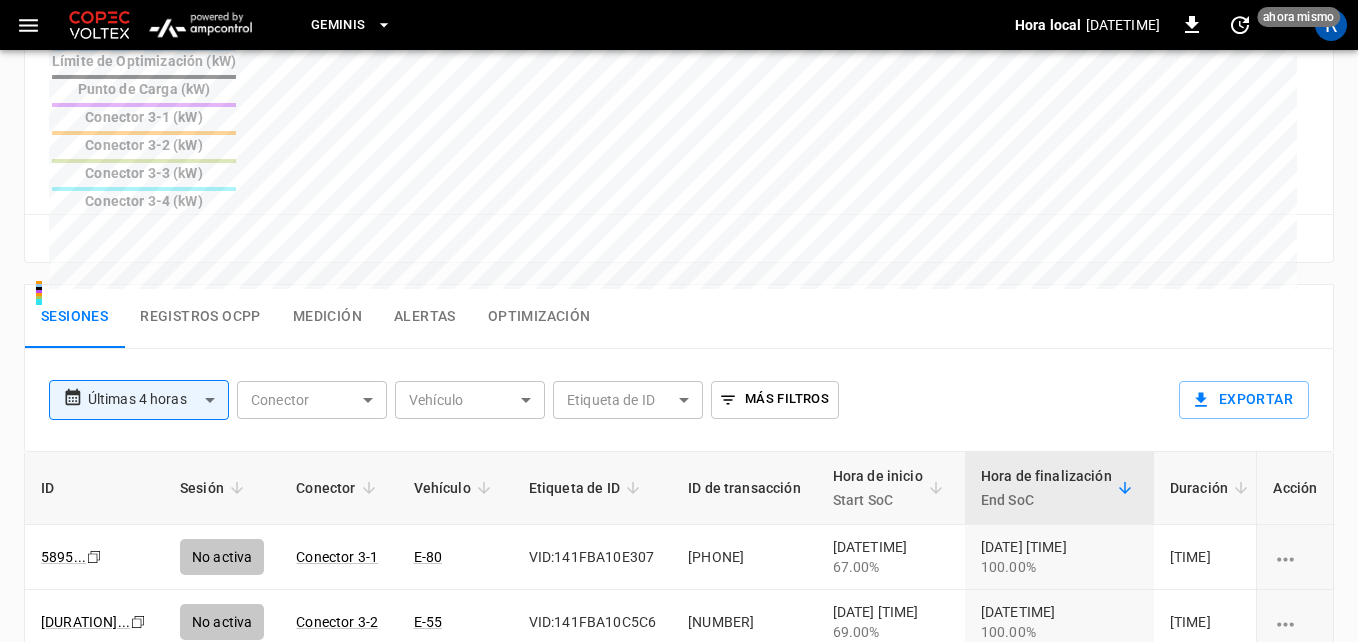 click on "**********" at bounding box center [679, 39] 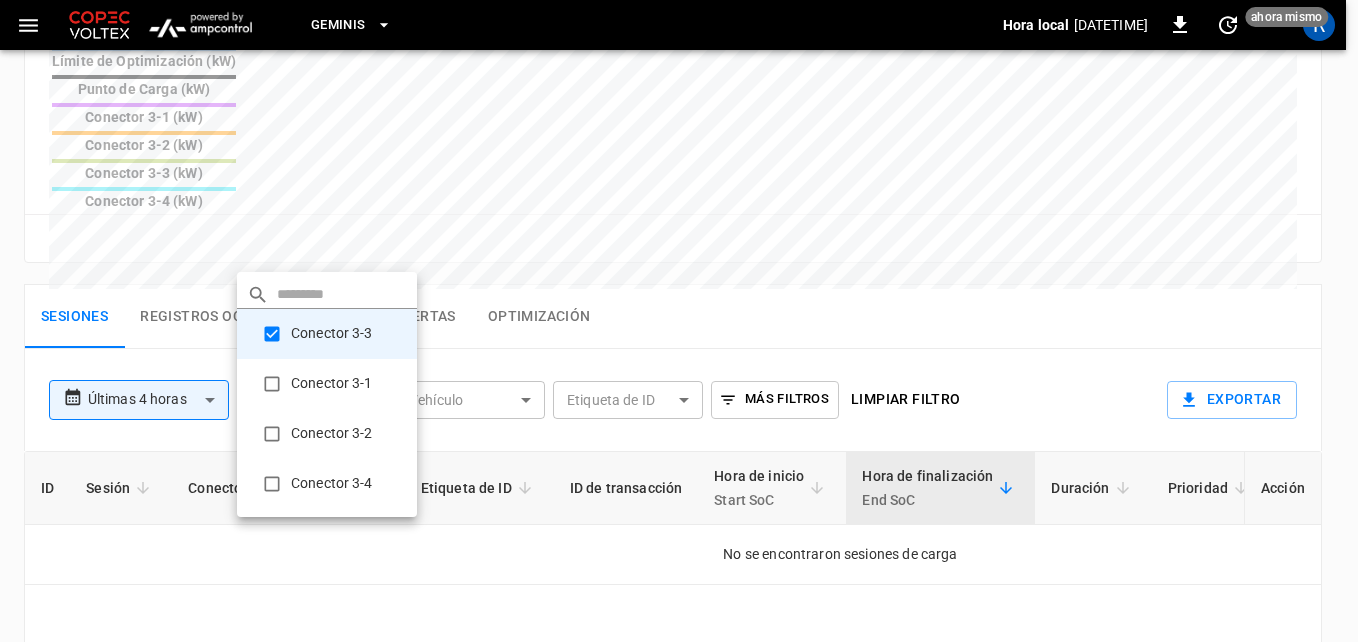 click at bounding box center [679, 321] 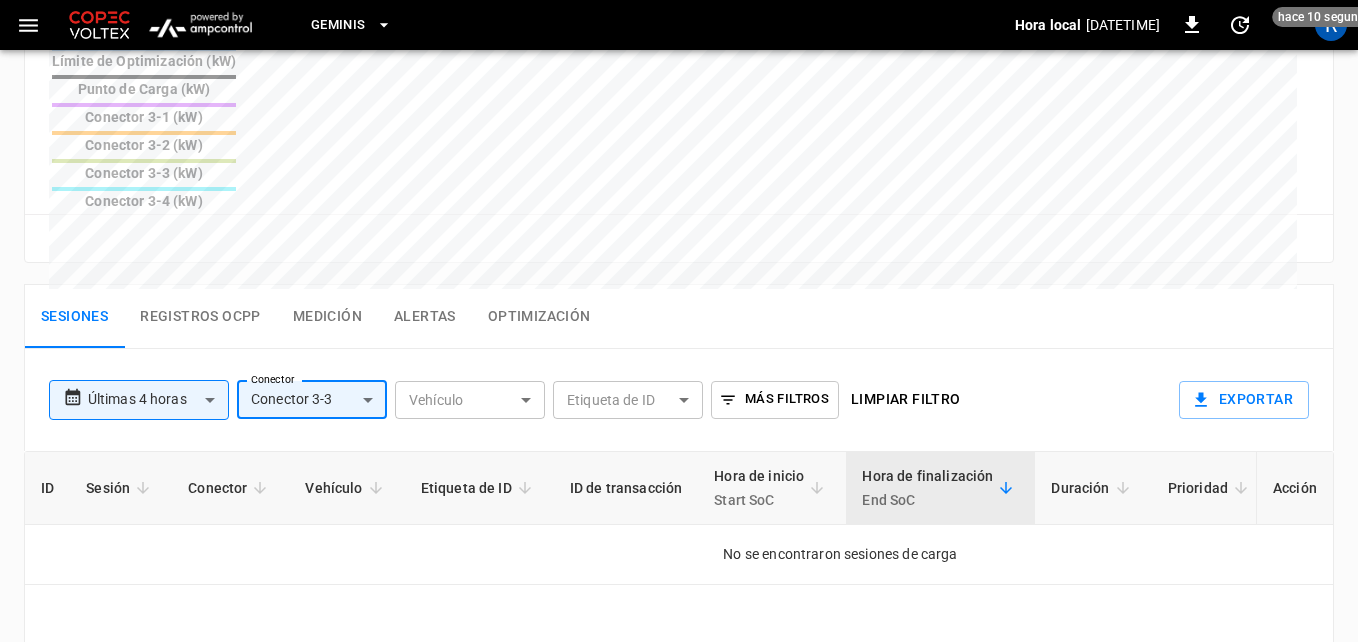 click on "**********" at bounding box center [679, 39] 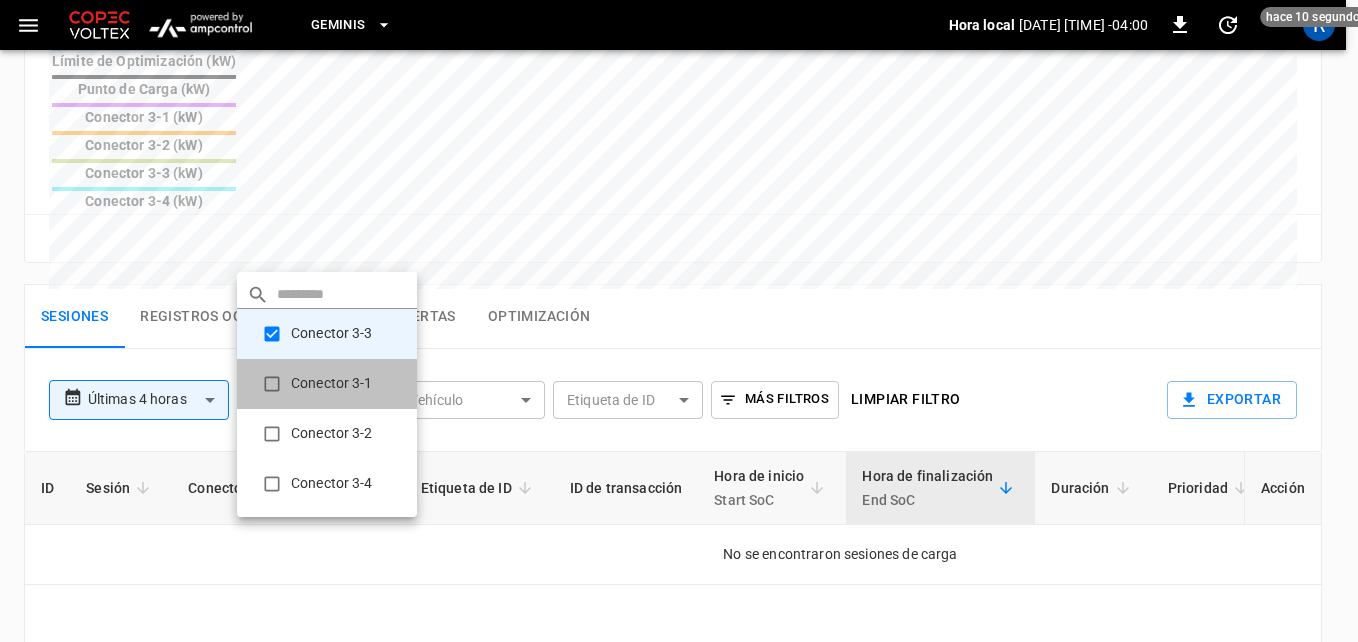 click on "Conector 3-1" at bounding box center [327, 384] 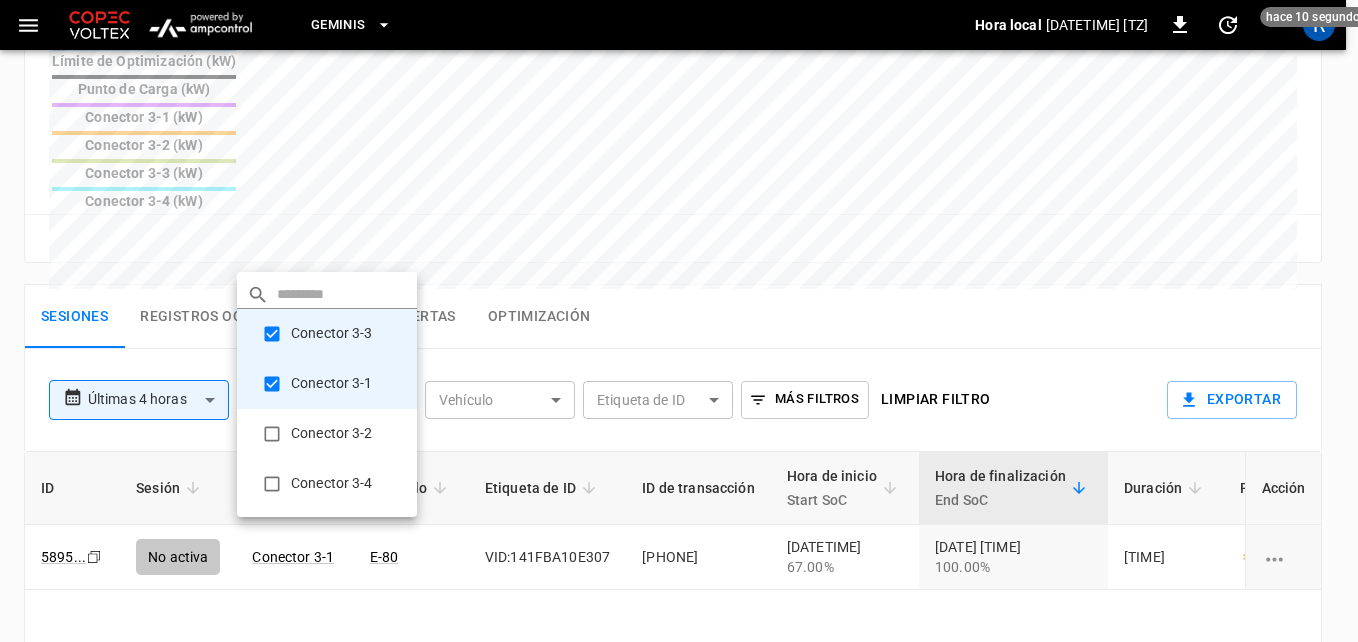 click at bounding box center (679, 321) 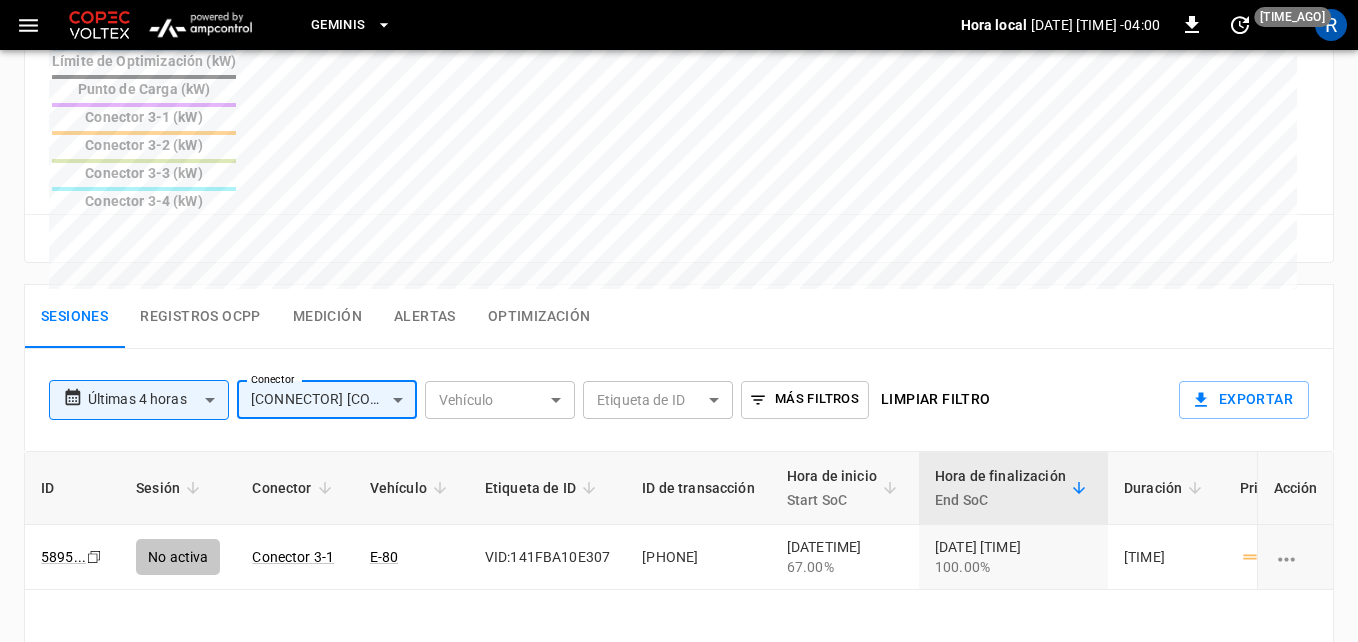 click on "**********" at bounding box center [679, 39] 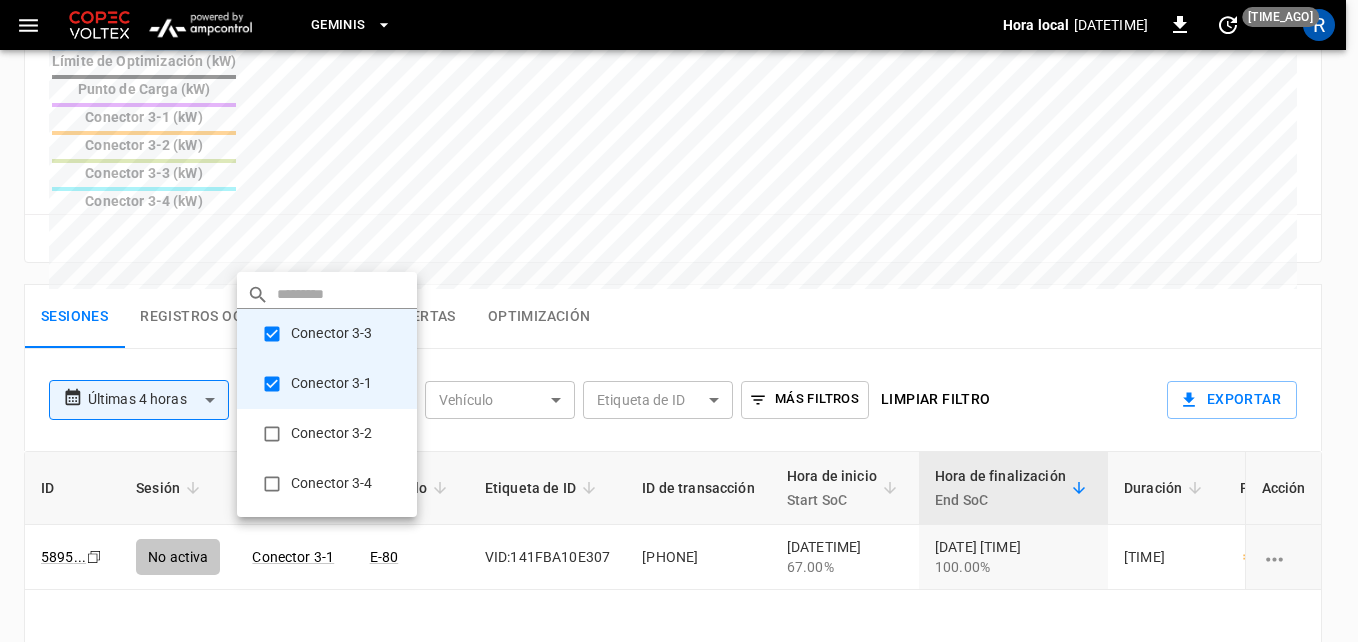 click on "Conector 3-2" at bounding box center [327, 434] 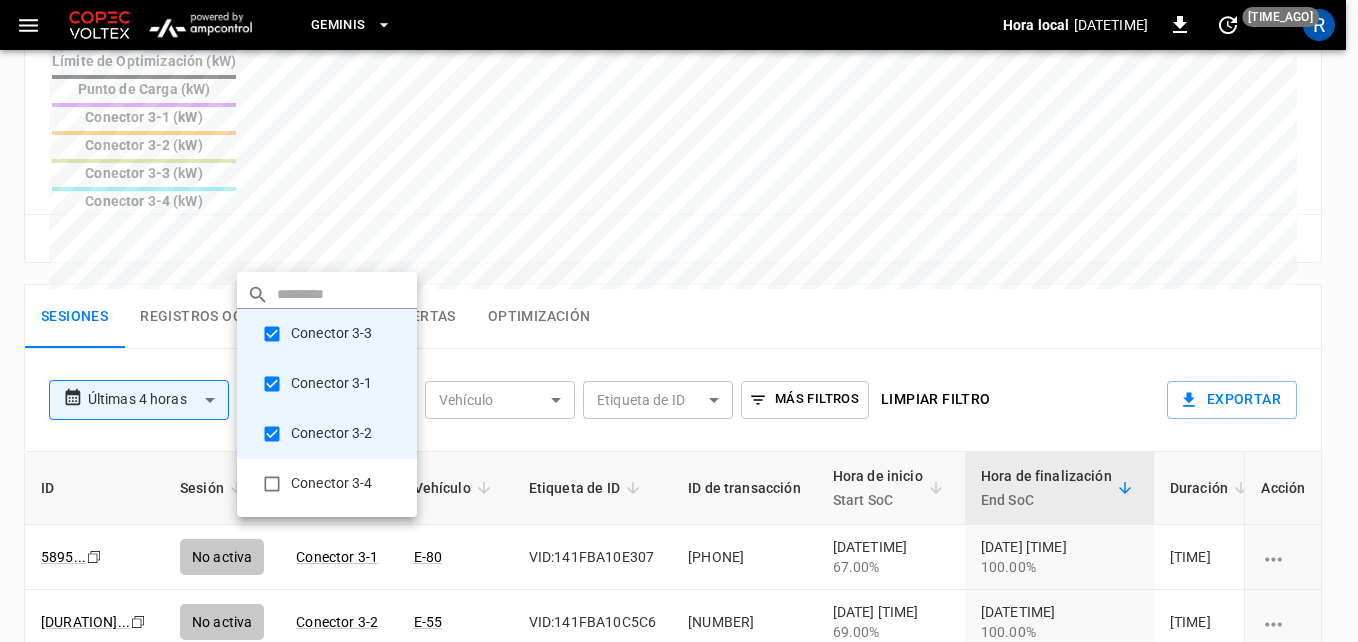 click on "Conector 3-4" at bounding box center [327, 484] 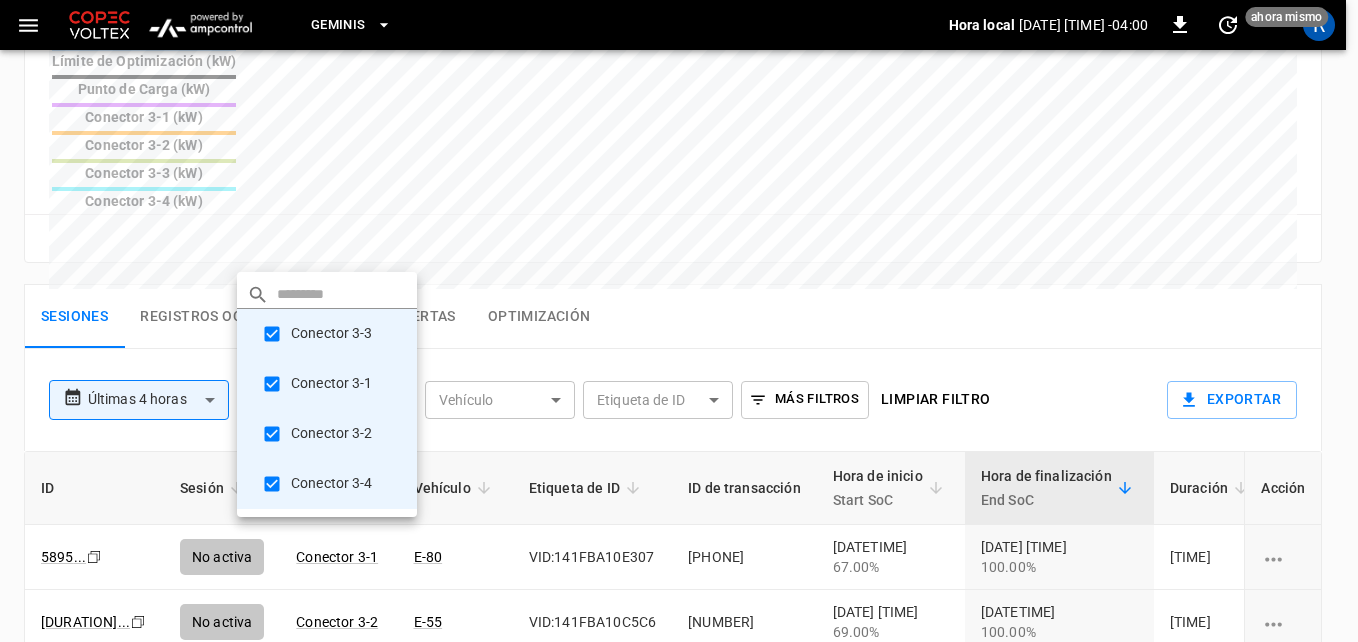 click at bounding box center [679, 321] 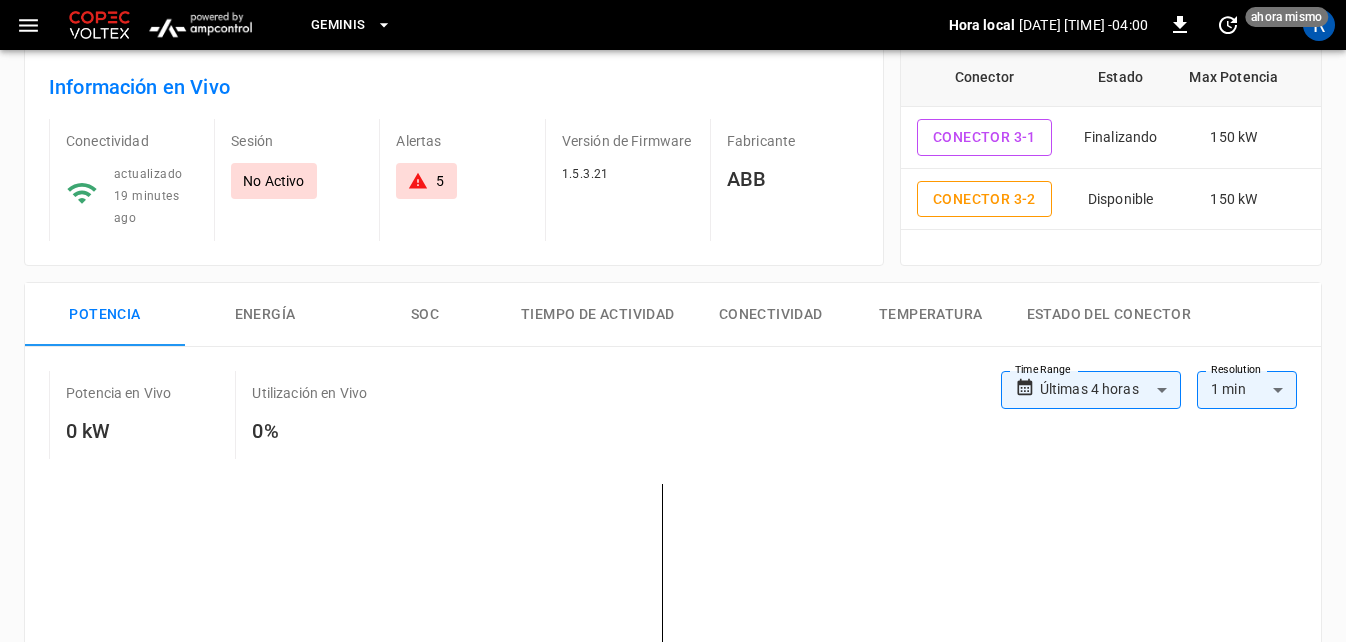 scroll, scrollTop: 0, scrollLeft: 0, axis: both 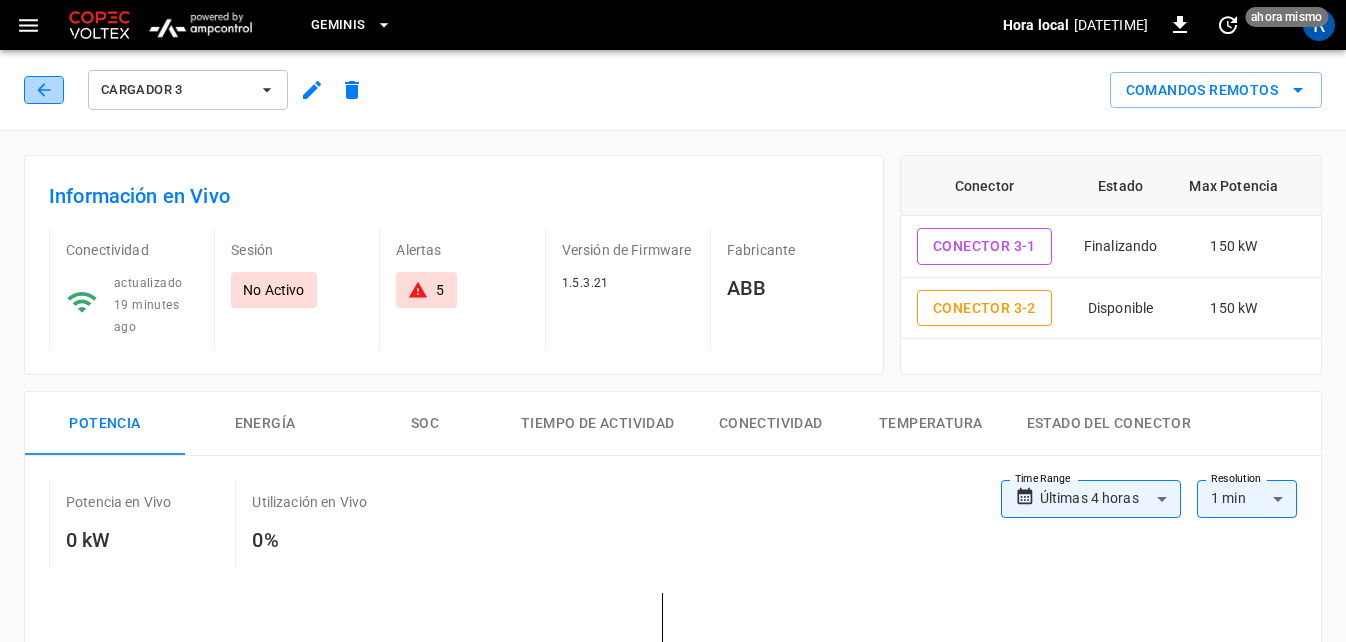 click at bounding box center [44, 90] 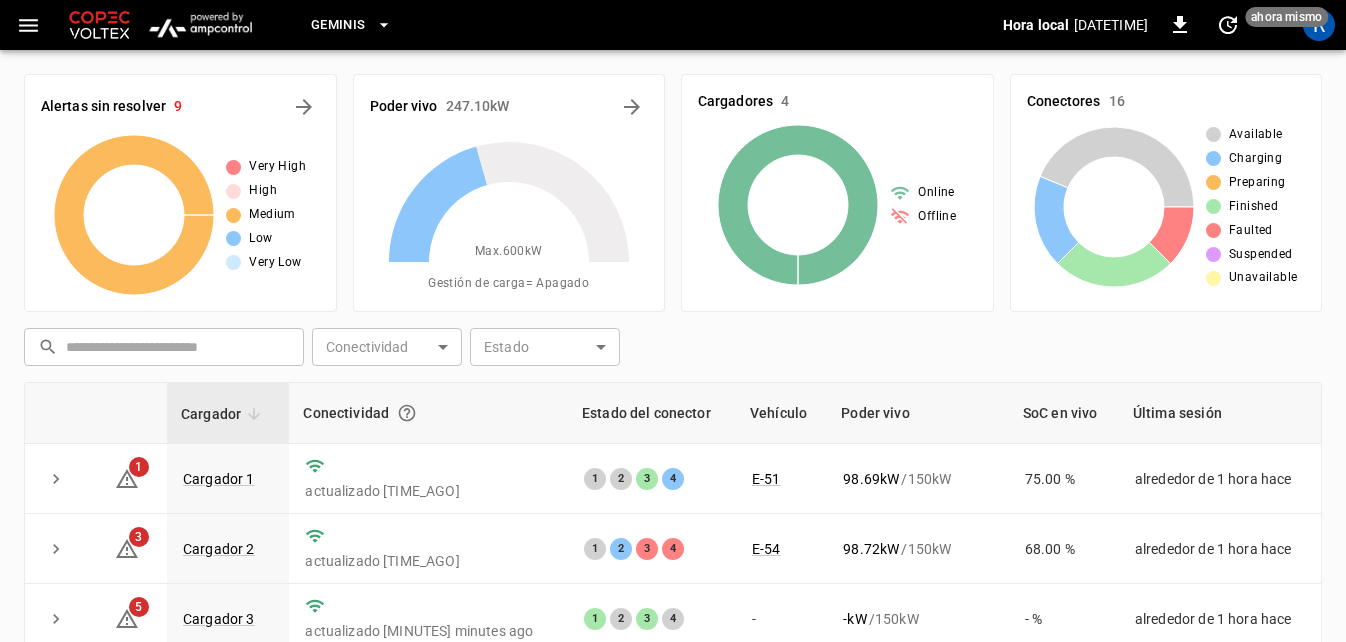 scroll, scrollTop: 200, scrollLeft: 0, axis: vertical 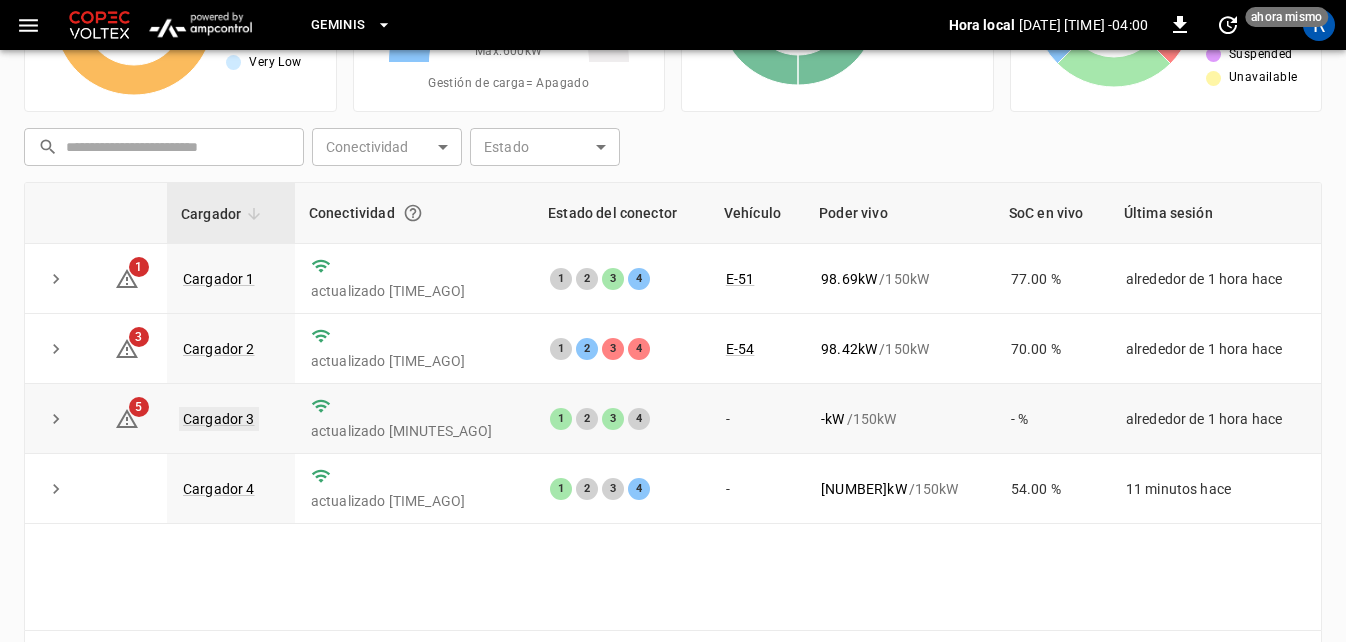 click on "Cargador 3" at bounding box center [219, 419] 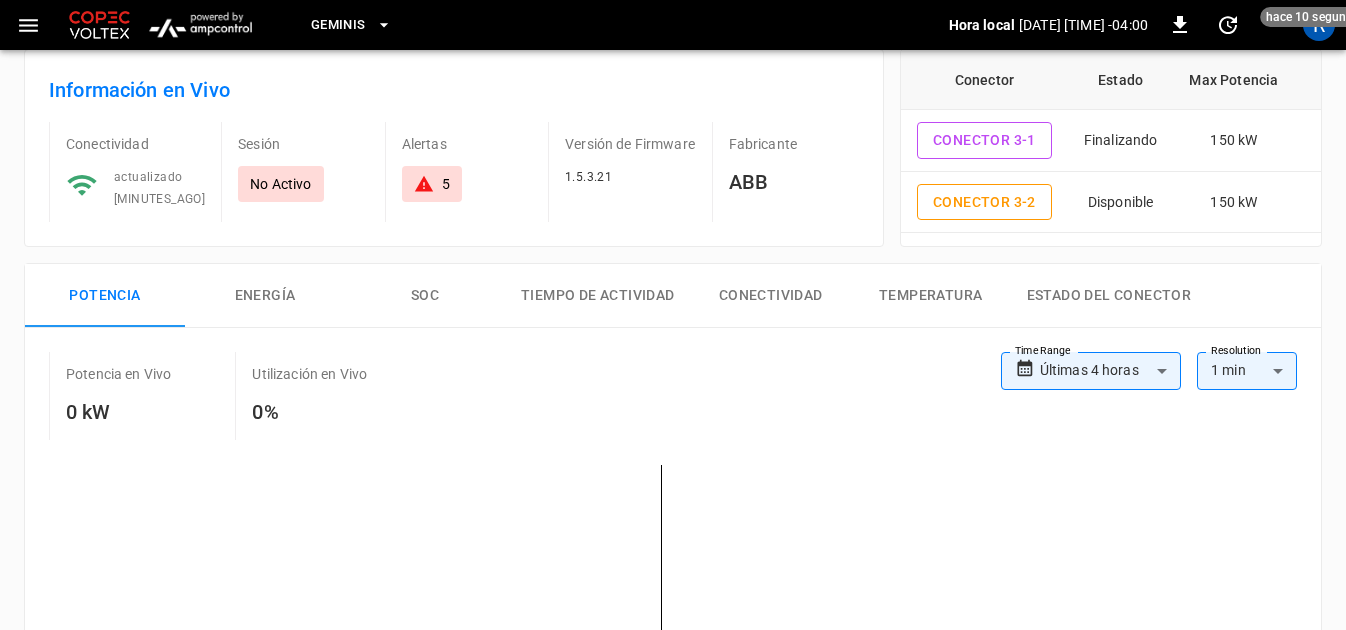 scroll, scrollTop: 0, scrollLeft: 0, axis: both 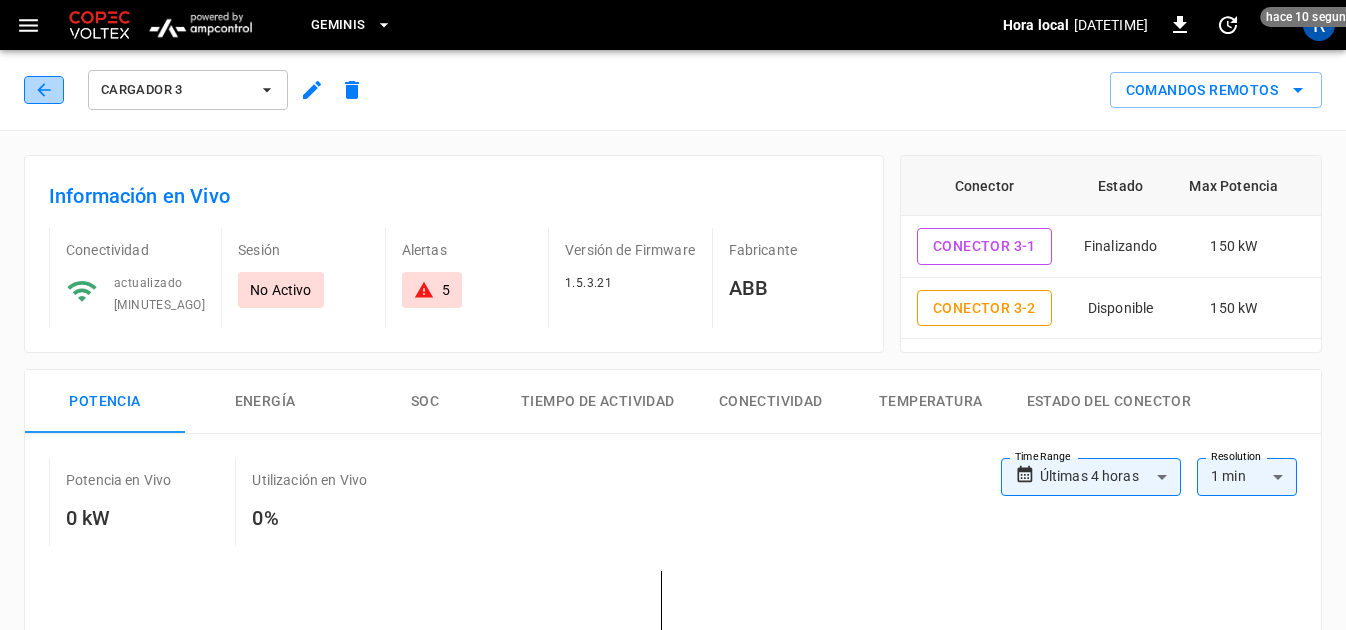 click at bounding box center [44, 90] 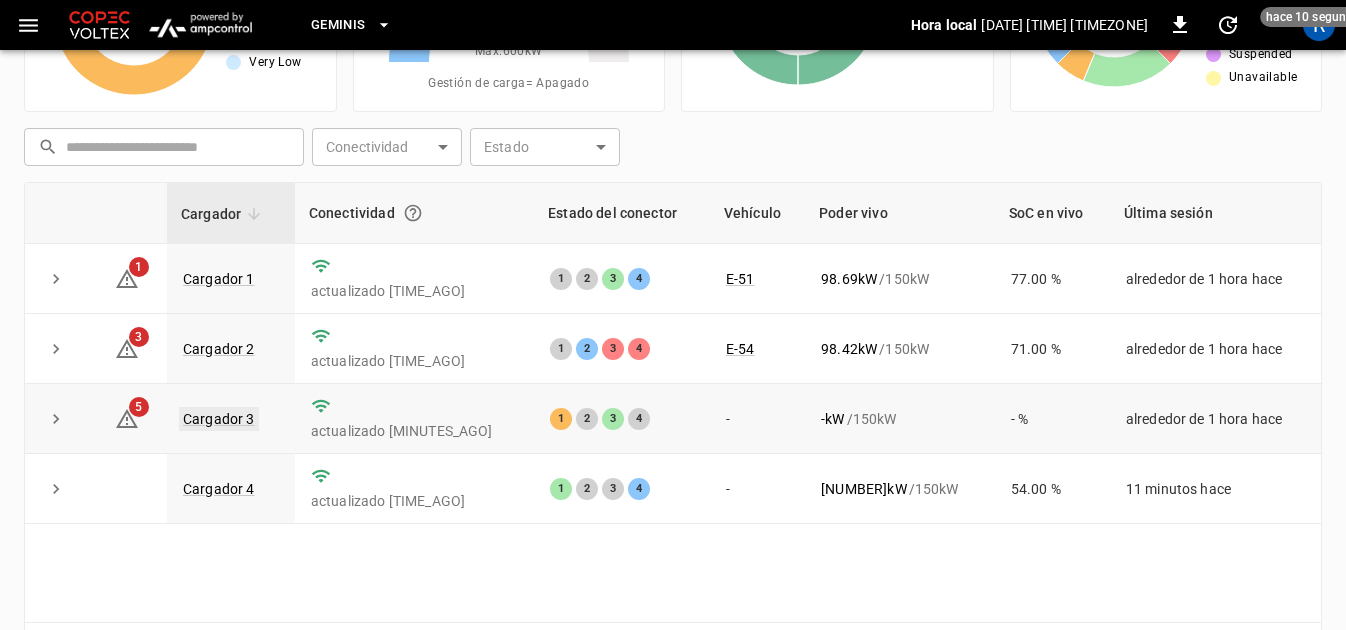 click on "Cargador 3" at bounding box center (219, 419) 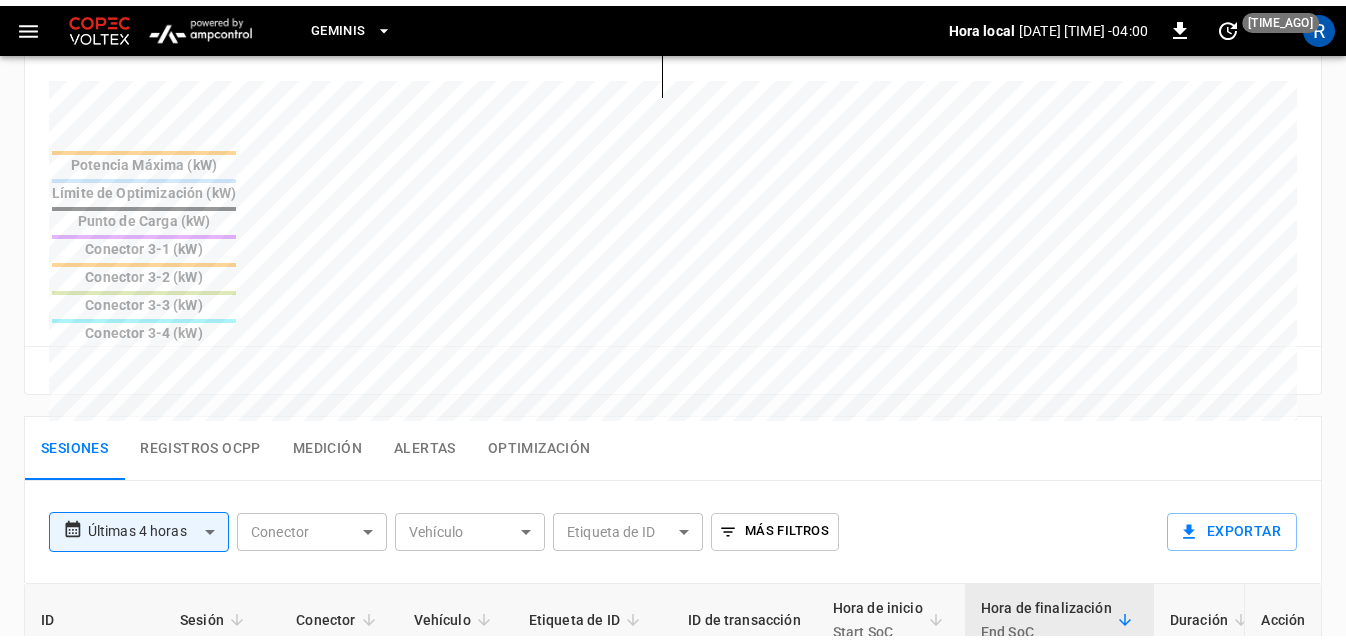 scroll, scrollTop: 800, scrollLeft: 0, axis: vertical 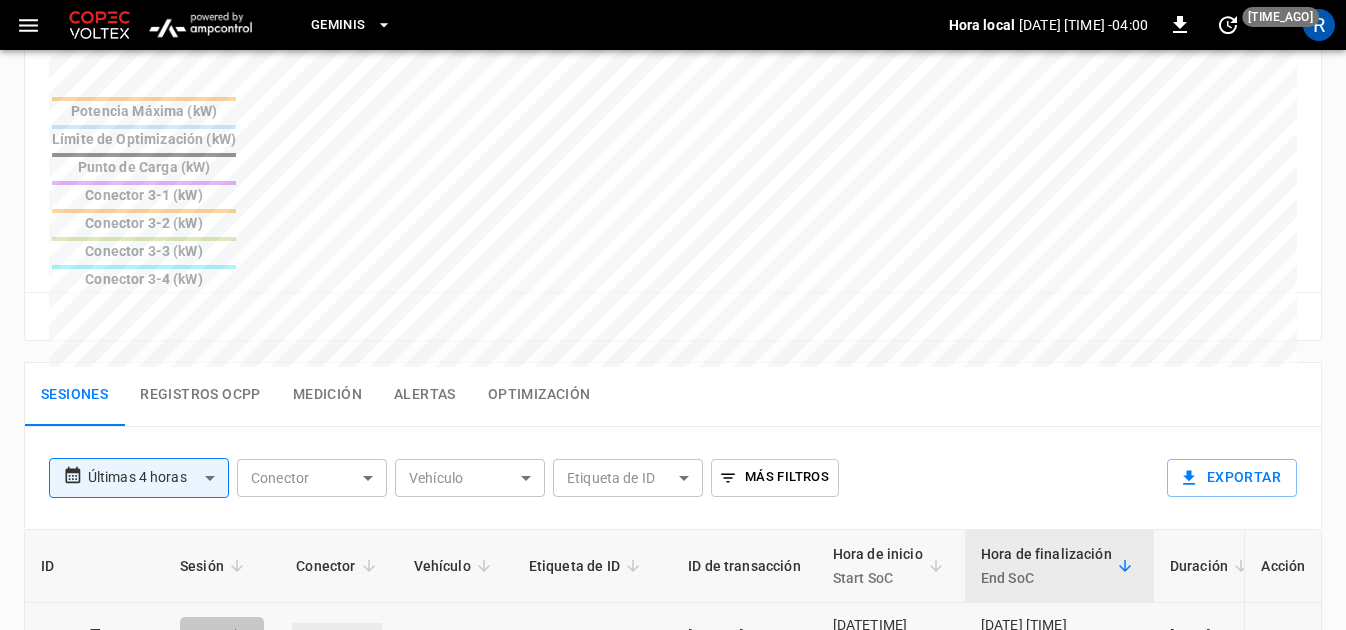 click on "Conector 3-1" at bounding box center (337, 635) 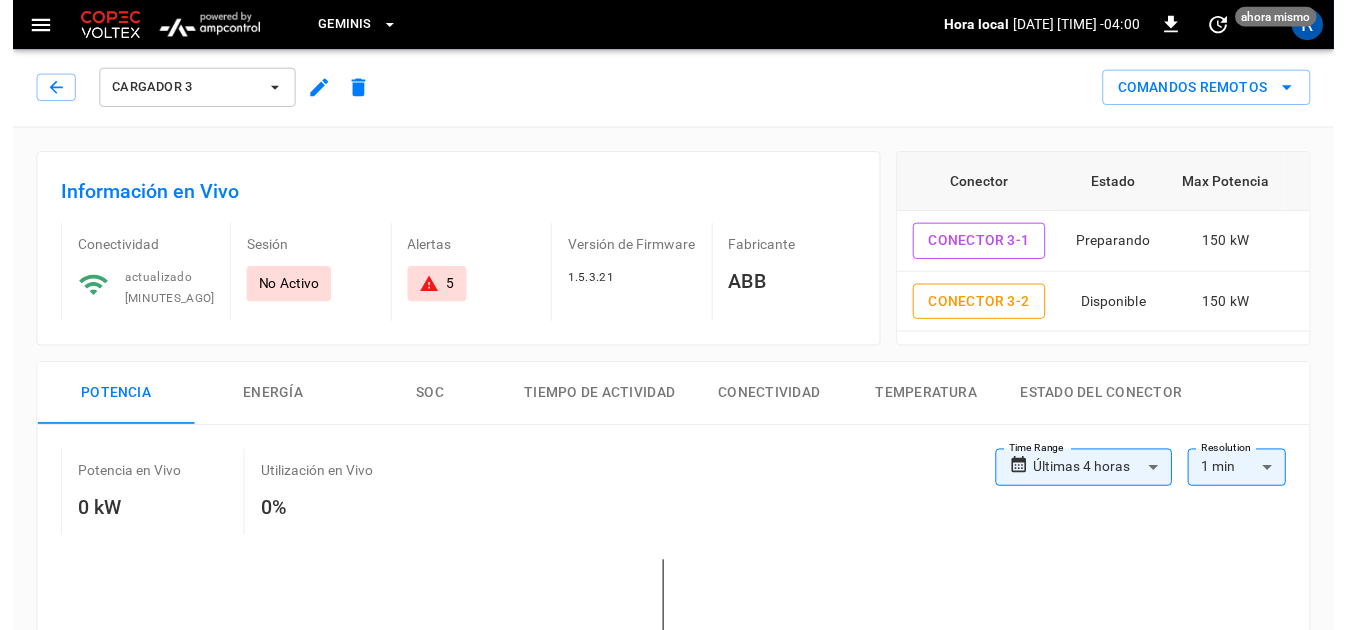 scroll, scrollTop: 0, scrollLeft: 0, axis: both 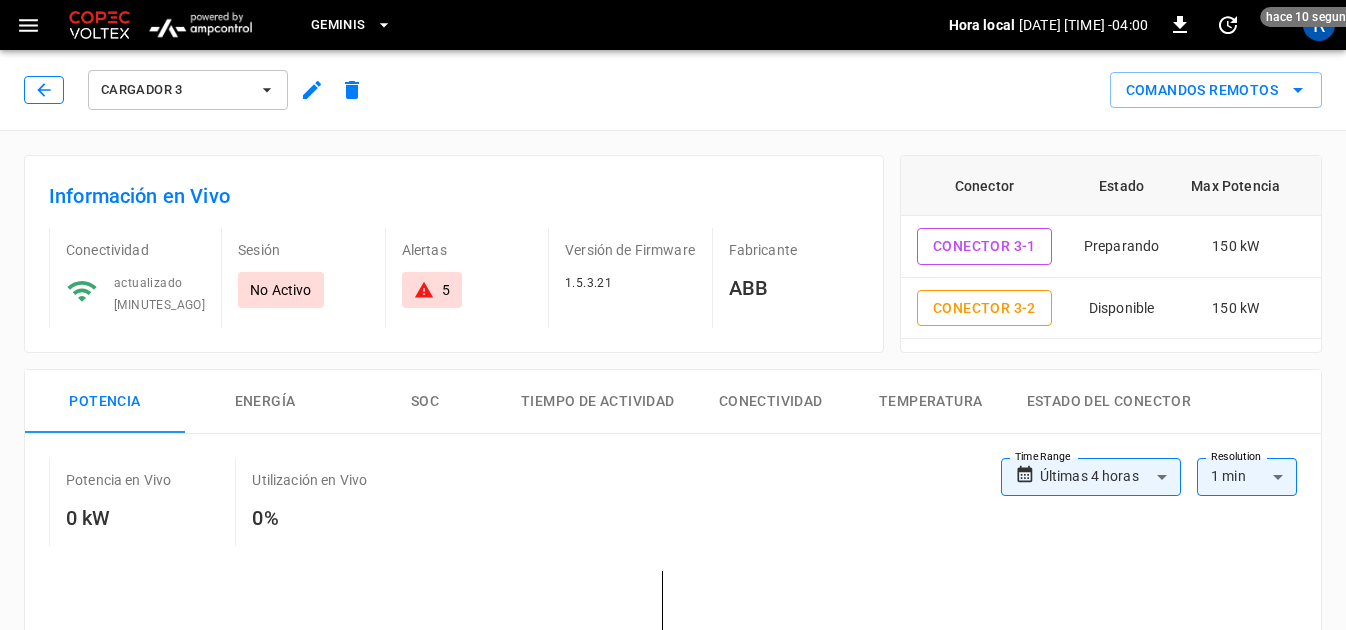 click at bounding box center [43, 89] 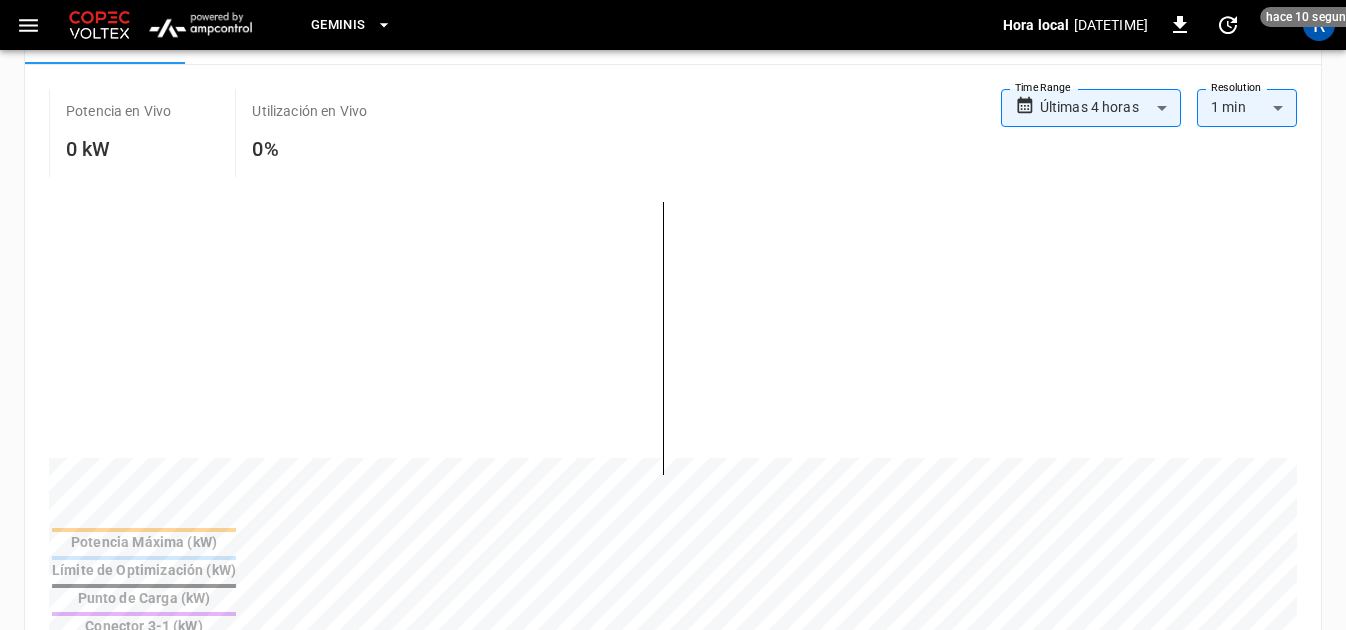 scroll, scrollTop: 0, scrollLeft: 0, axis: both 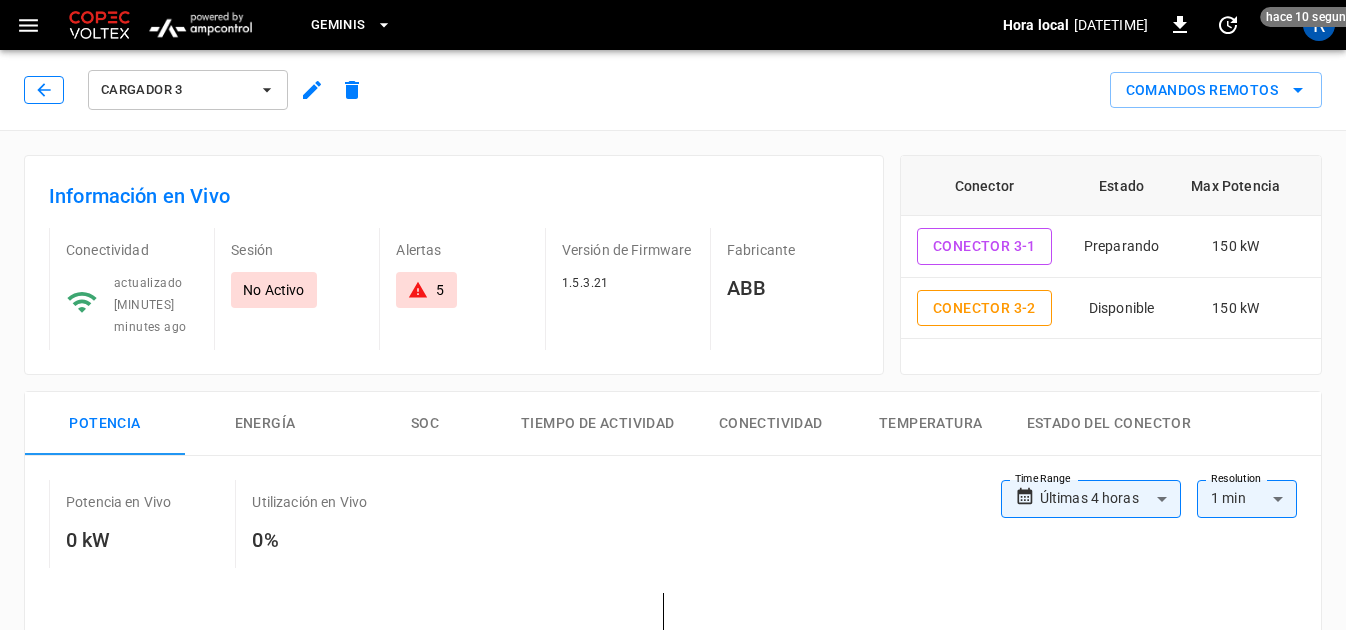 click at bounding box center [43, 89] 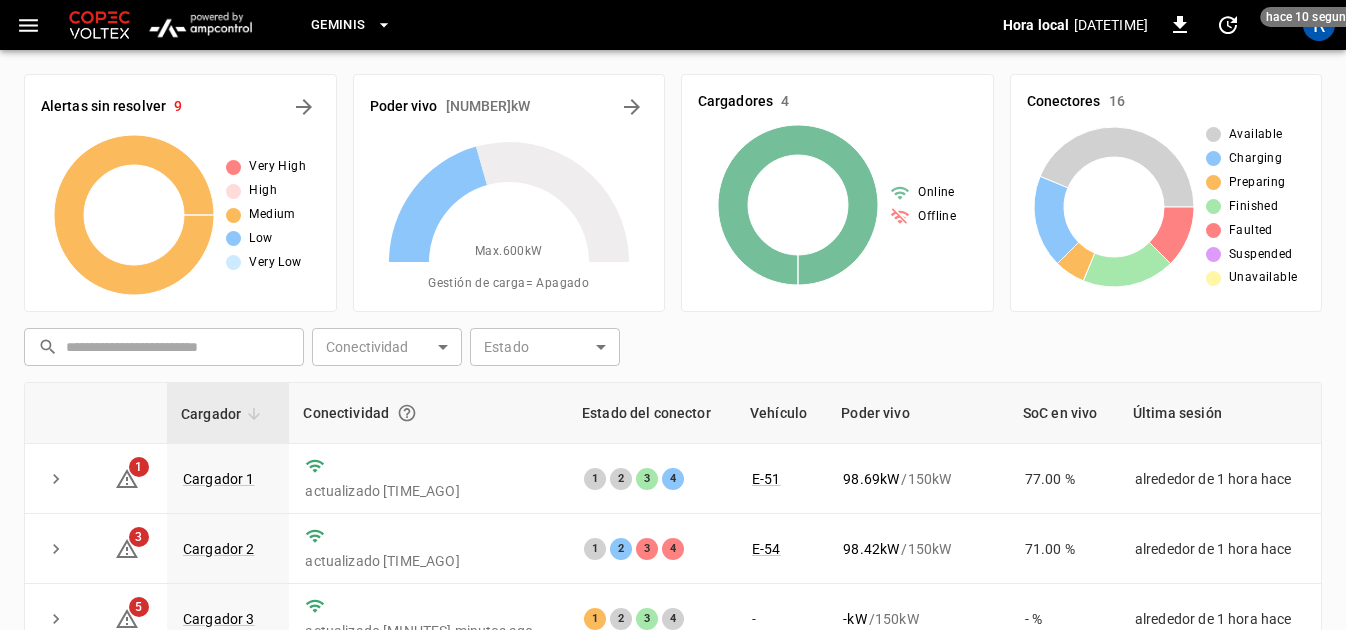 scroll, scrollTop: 200, scrollLeft: 0, axis: vertical 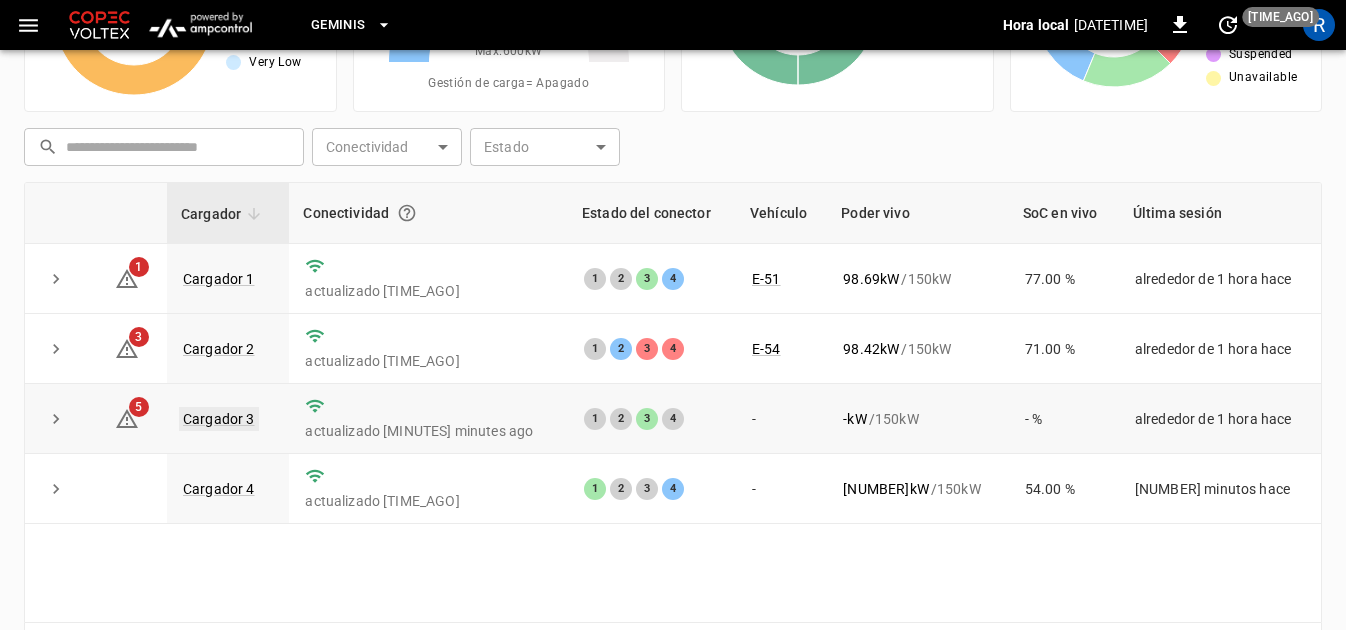 click on "Cargador 3" at bounding box center (219, 419) 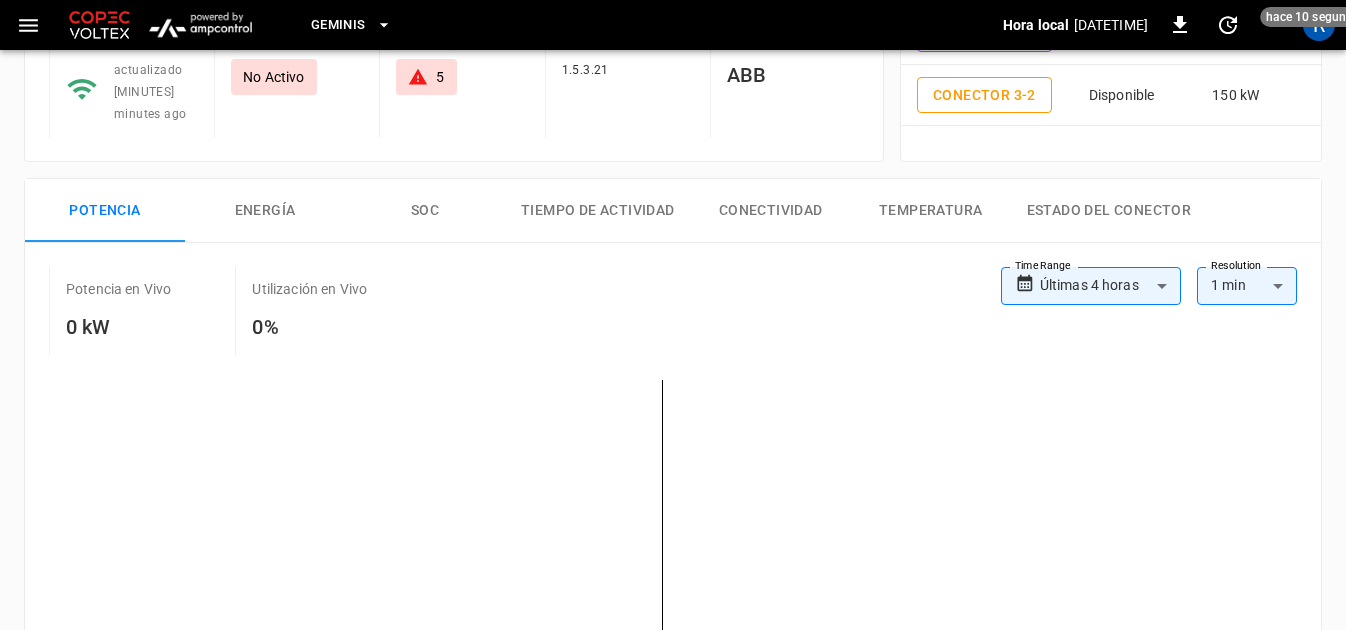 scroll, scrollTop: 0, scrollLeft: 0, axis: both 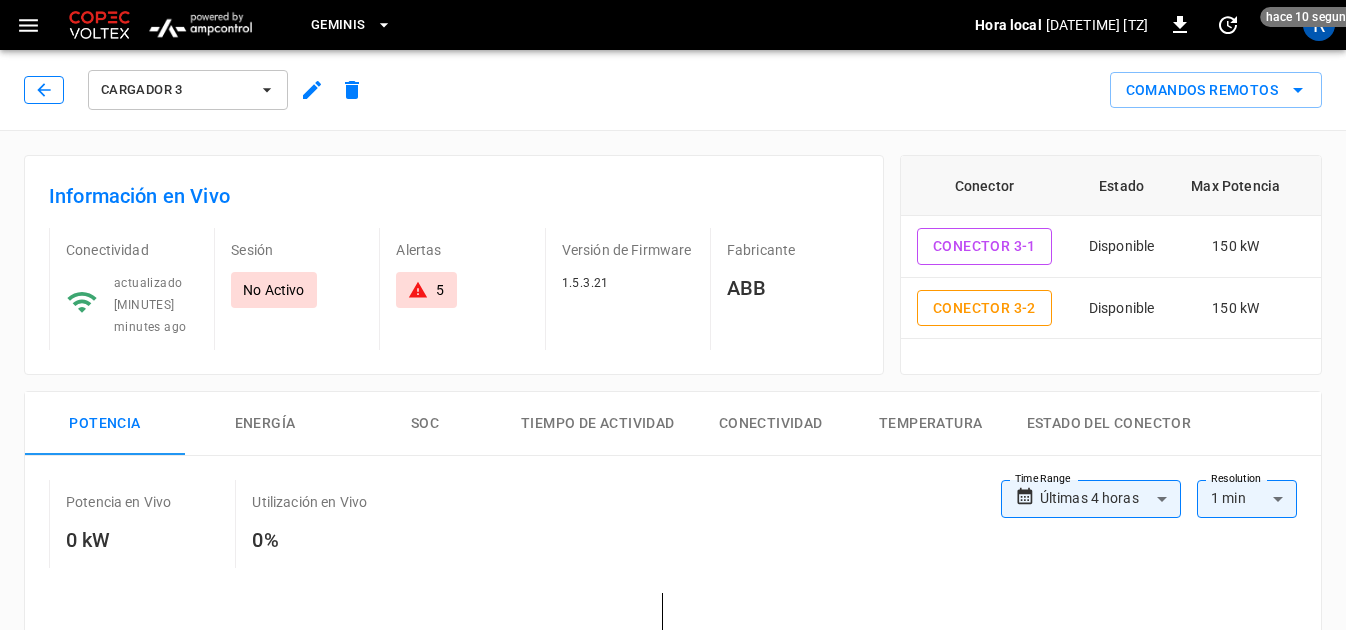 click at bounding box center [44, 90] 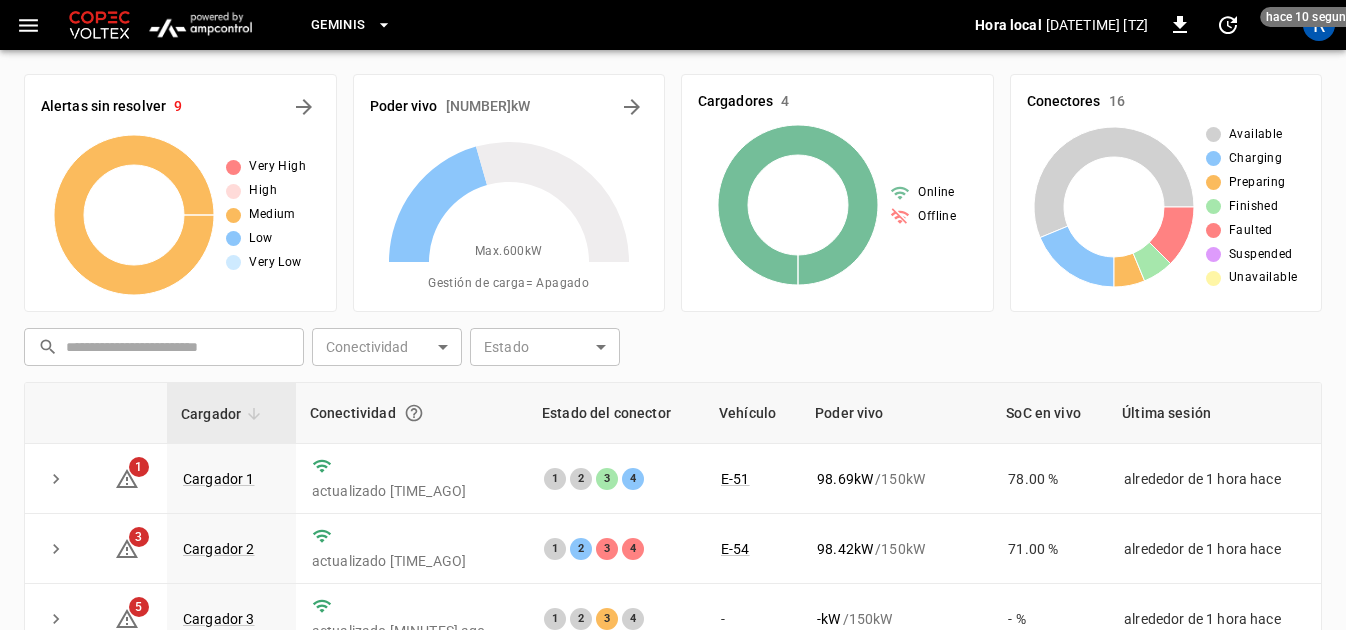 scroll, scrollTop: 200, scrollLeft: 0, axis: vertical 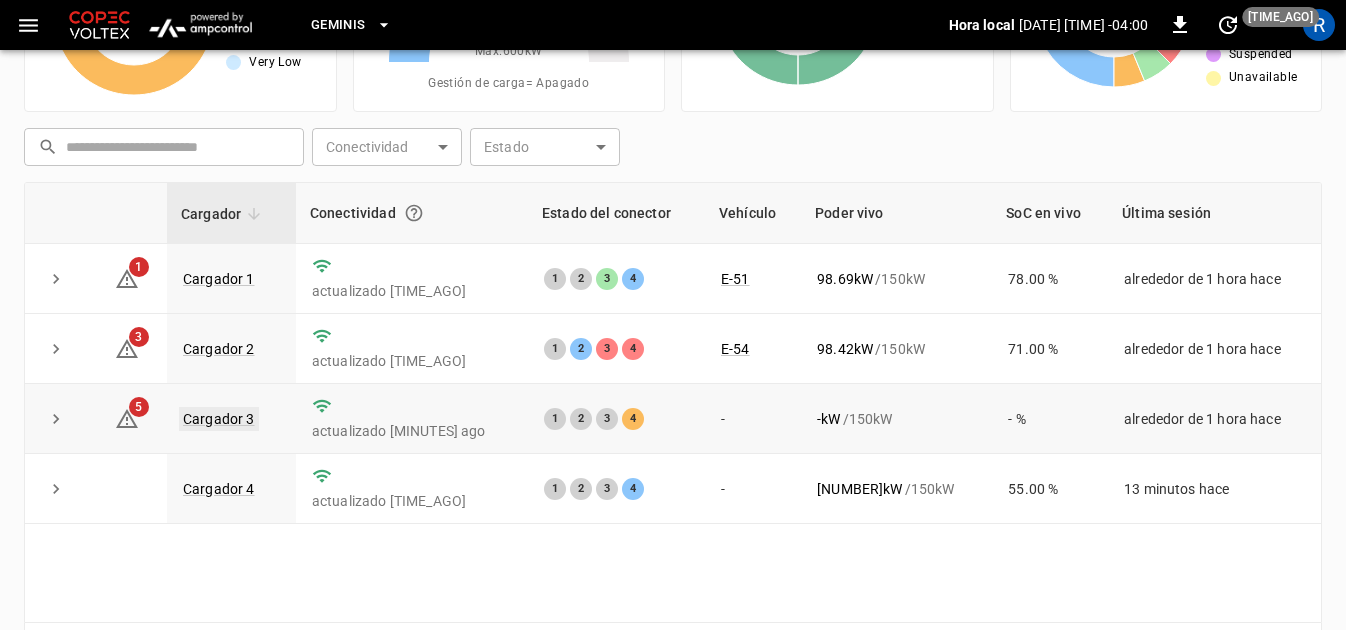click on "Cargador 3" at bounding box center (219, 419) 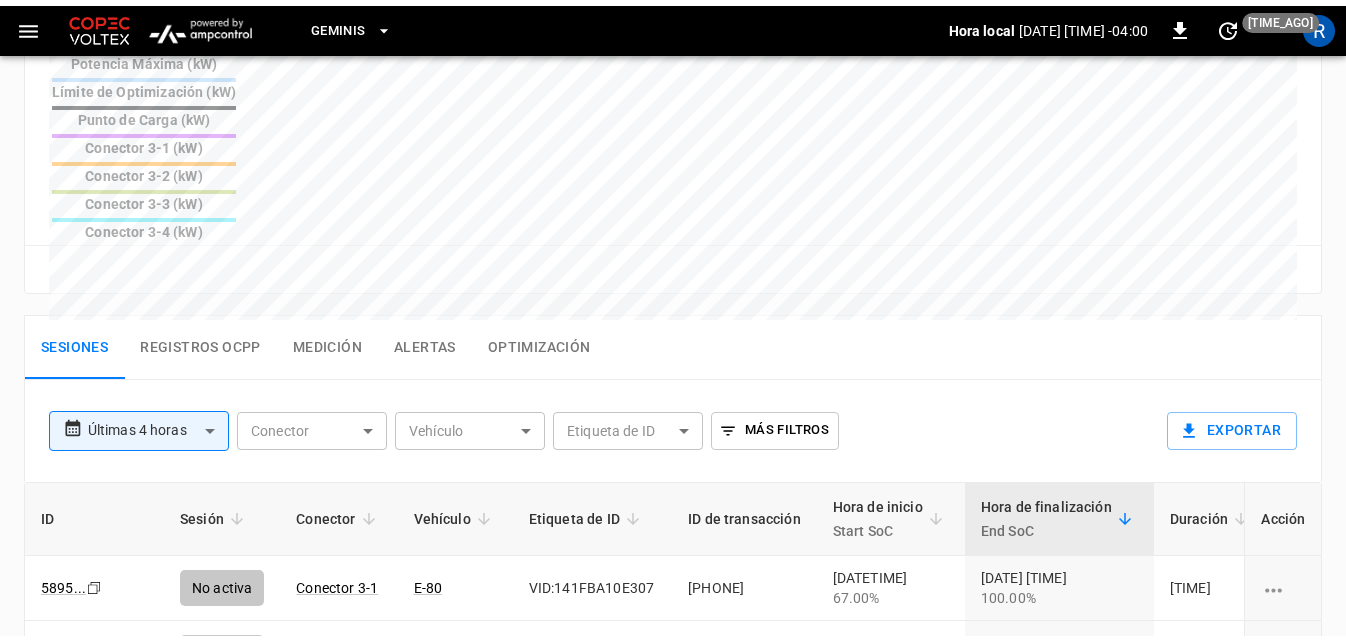 scroll, scrollTop: 900, scrollLeft: 0, axis: vertical 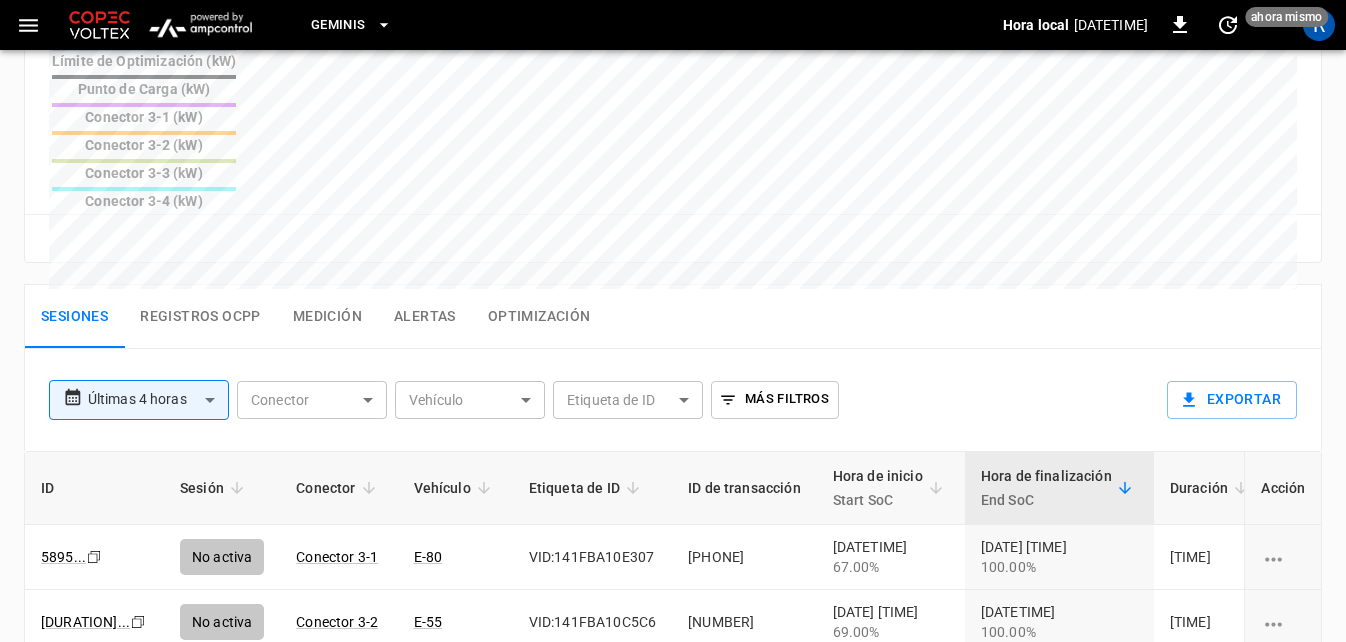 click at bounding box center (237, 488) 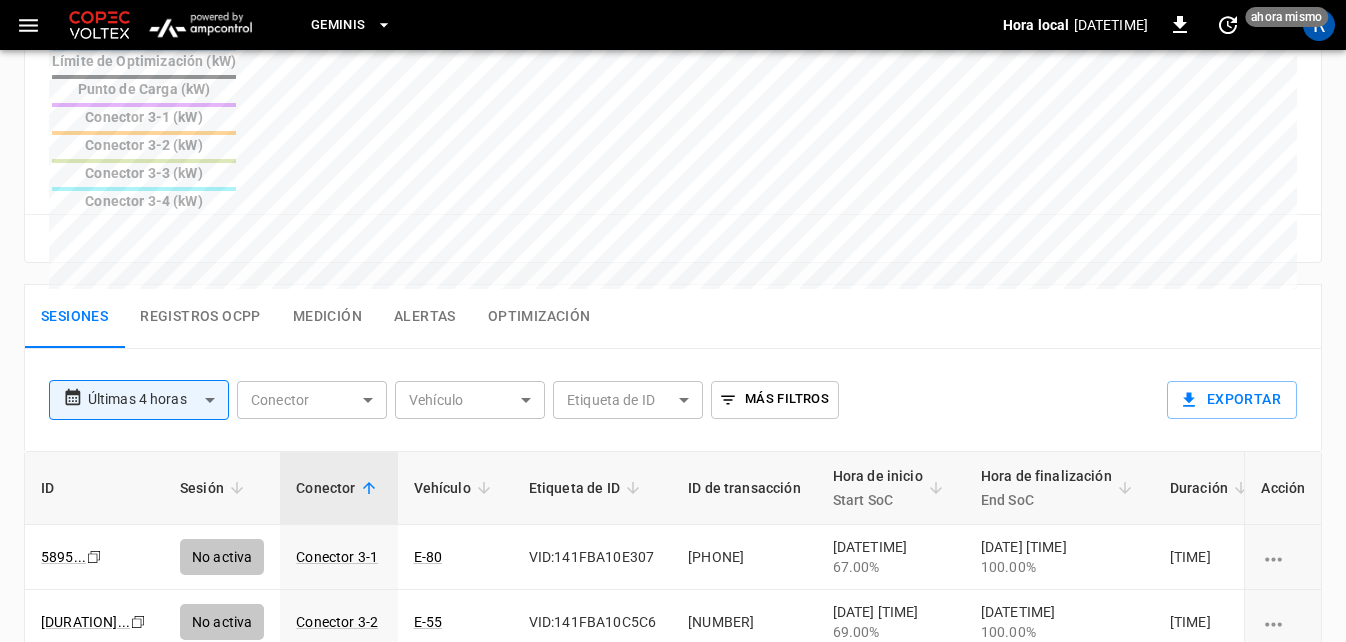 click on "Conector 3-4" at bounding box center (338, 557) 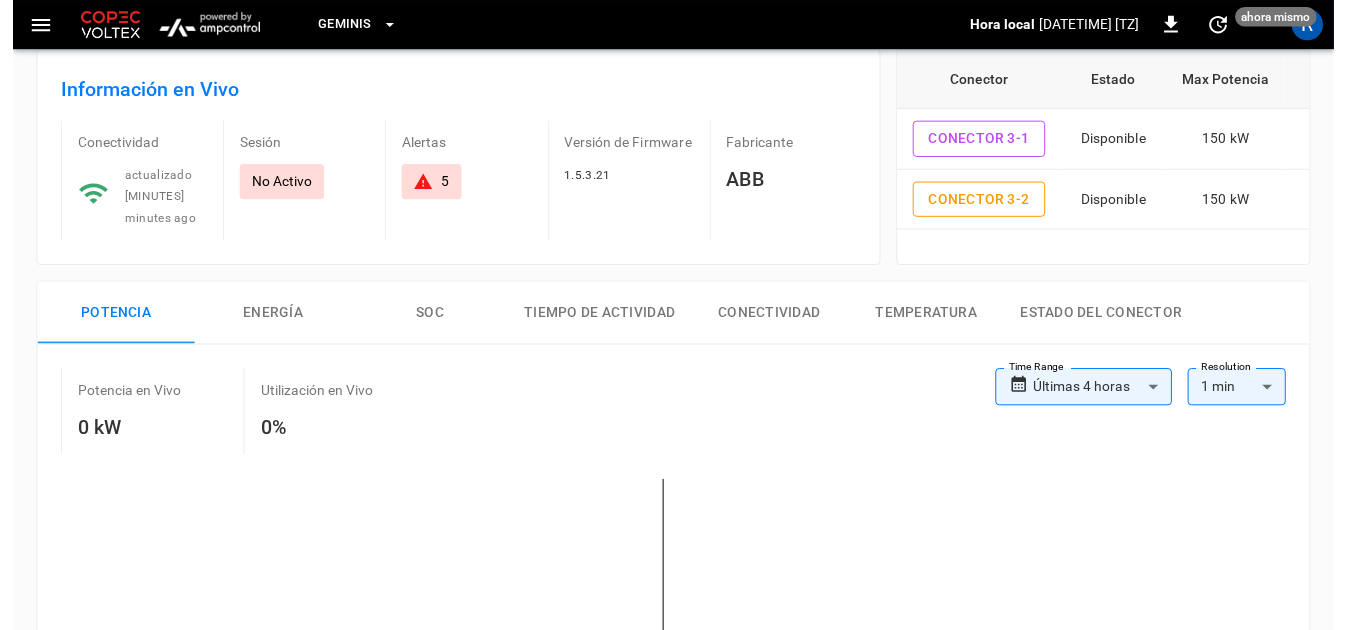 scroll, scrollTop: 0, scrollLeft: 0, axis: both 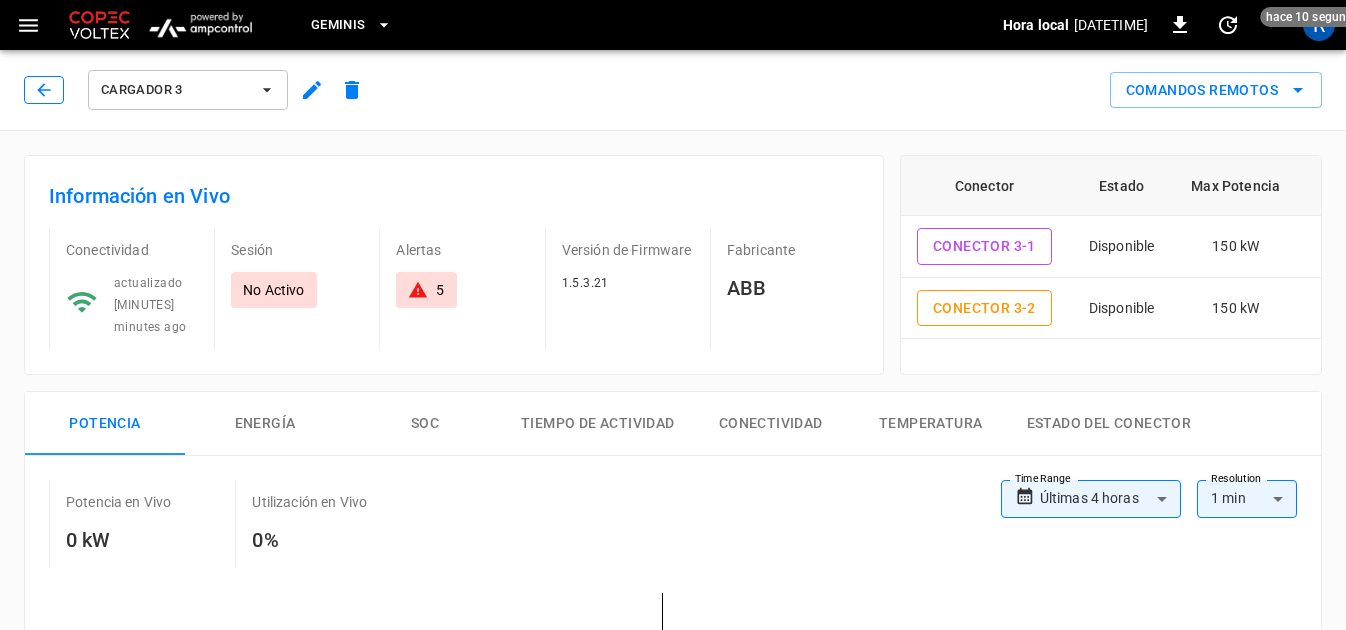 click at bounding box center [44, 90] 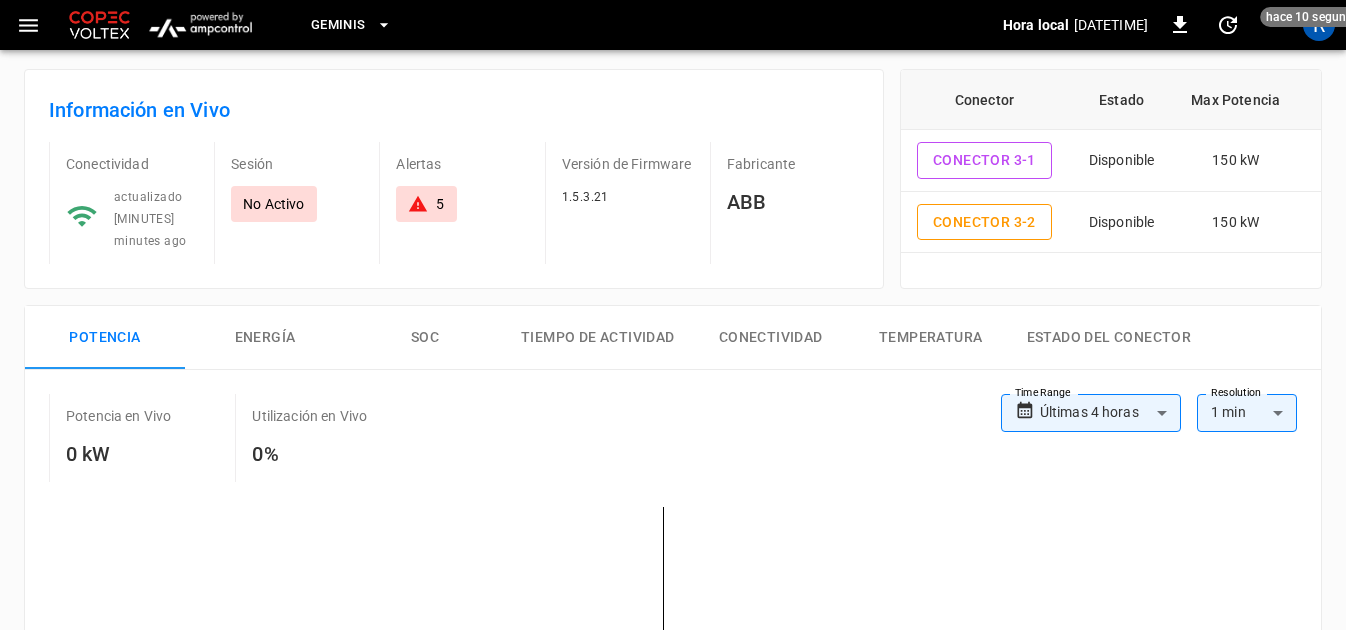 scroll, scrollTop: 0, scrollLeft: 0, axis: both 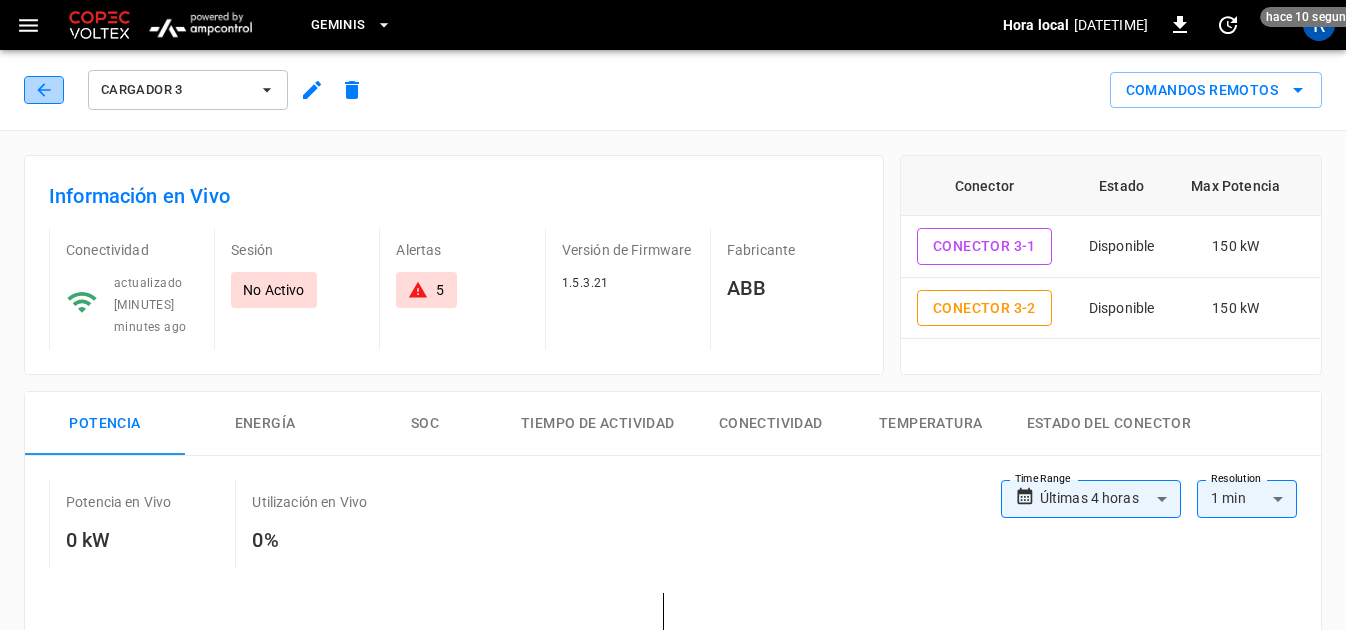 click at bounding box center (44, 90) 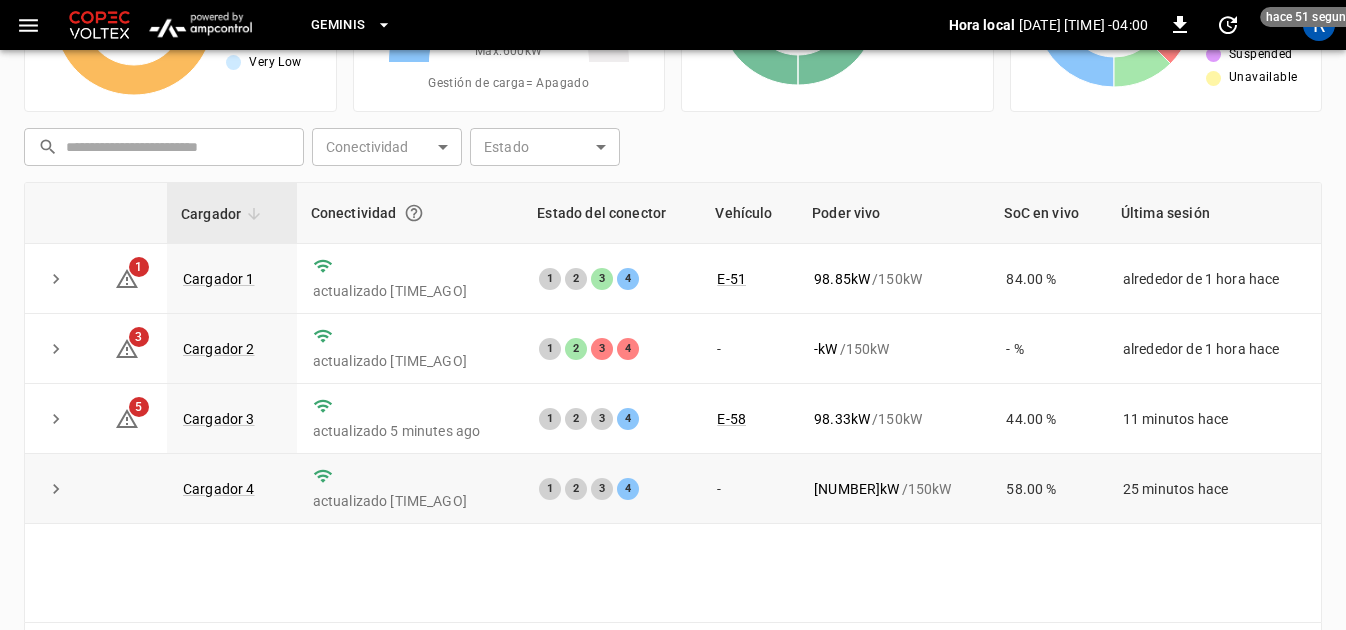 click on "[NUMBER] Cargador [NUMBER] actualizado [TIME_AGO] [TIME_UNIT] ago [NUMBER] [NUMBER] [NUMBER] [NUMBER] [CHARGER_ID] [NUMBER] kW / [NUMBER] kW [PERCENTAGE] % alrededor de [NUMBER] [TIME_UNIT] hace [NUMBER] Cargador [NUMBER] actualizado [TIME_AGO] [TIME_UNIT] ago [NUMBER] [NUMBER] [NUMBER] [NUMBER] - [NUMBER] kW / [NUMBER] kW - % alrededor de [NUMBER] [TIME_UNIT] hace [NUMBER] Cargador [NUMBER] actualizado [MINUTES] minutes ago [NUMBER] [NUMBER] [NUMBER] [NUMBER] E-[CHARGER_ID] [NUMBER] kW / [NUMBER] kW [PERCENTAGE] % [MINUTES] minutos hace Cargador [NUMBER] actualizado [TIME_UNIT] ago [NUMBER] [NUMBER] [NUMBER] [NUMBER] - [NUMBER] [NUMBER] kW / [NUMBER] kW [PERCENTAGE] % [MINUTES] minutos hace" at bounding box center (673, 384) 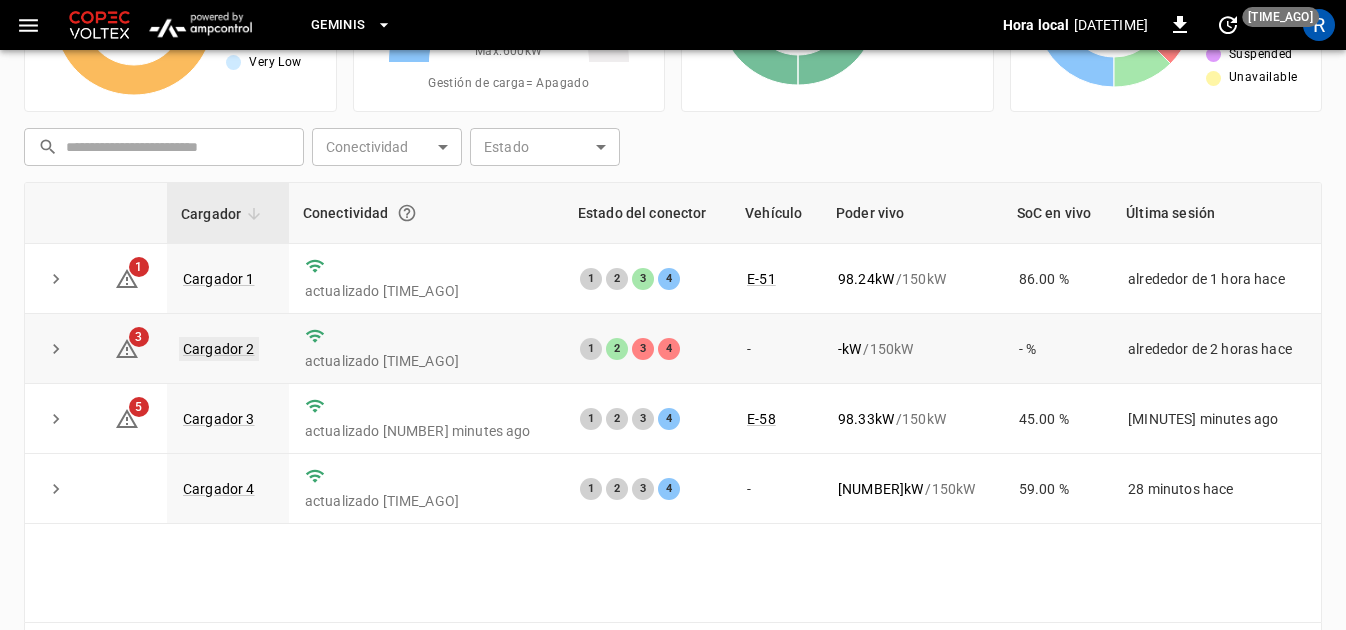 click on "Cargador 2" at bounding box center [219, 349] 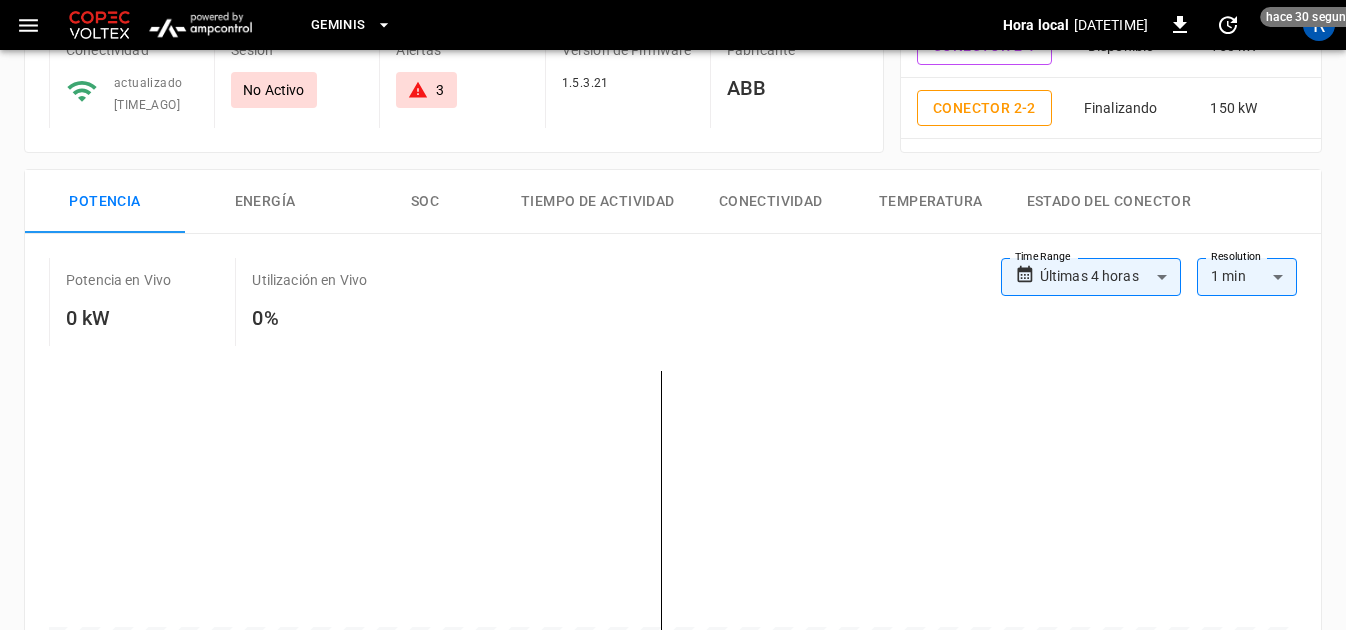 scroll, scrollTop: 0, scrollLeft: 0, axis: both 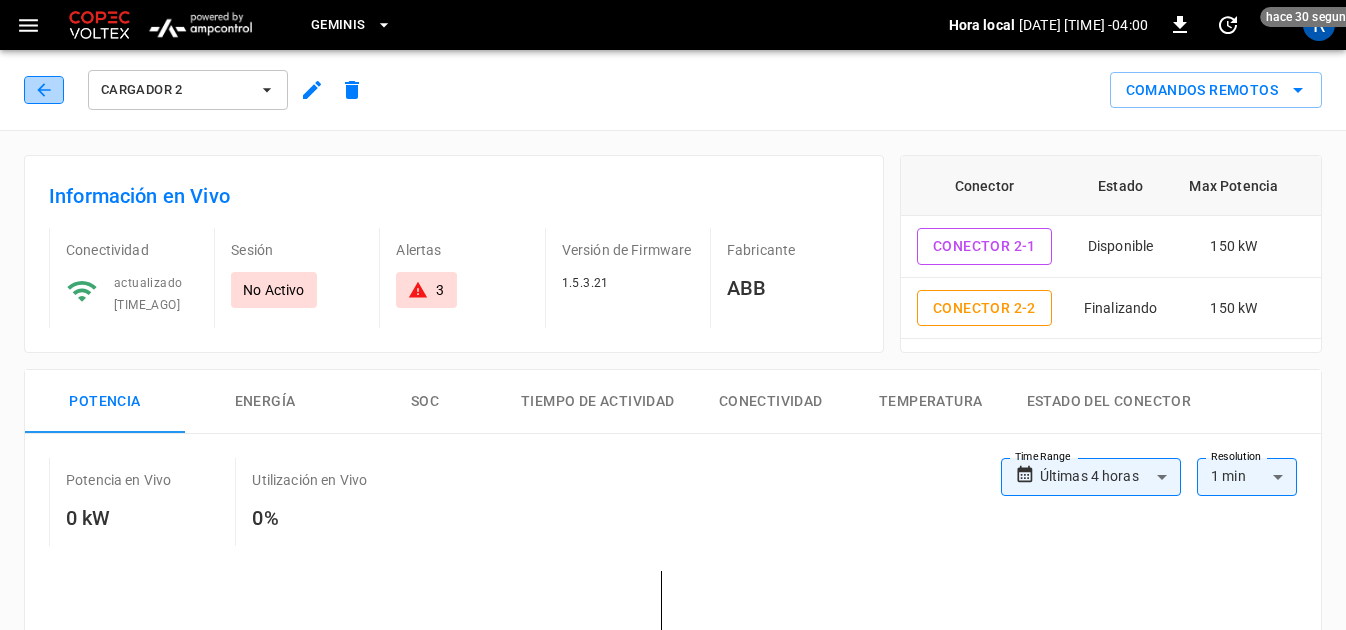 click at bounding box center [44, 90] 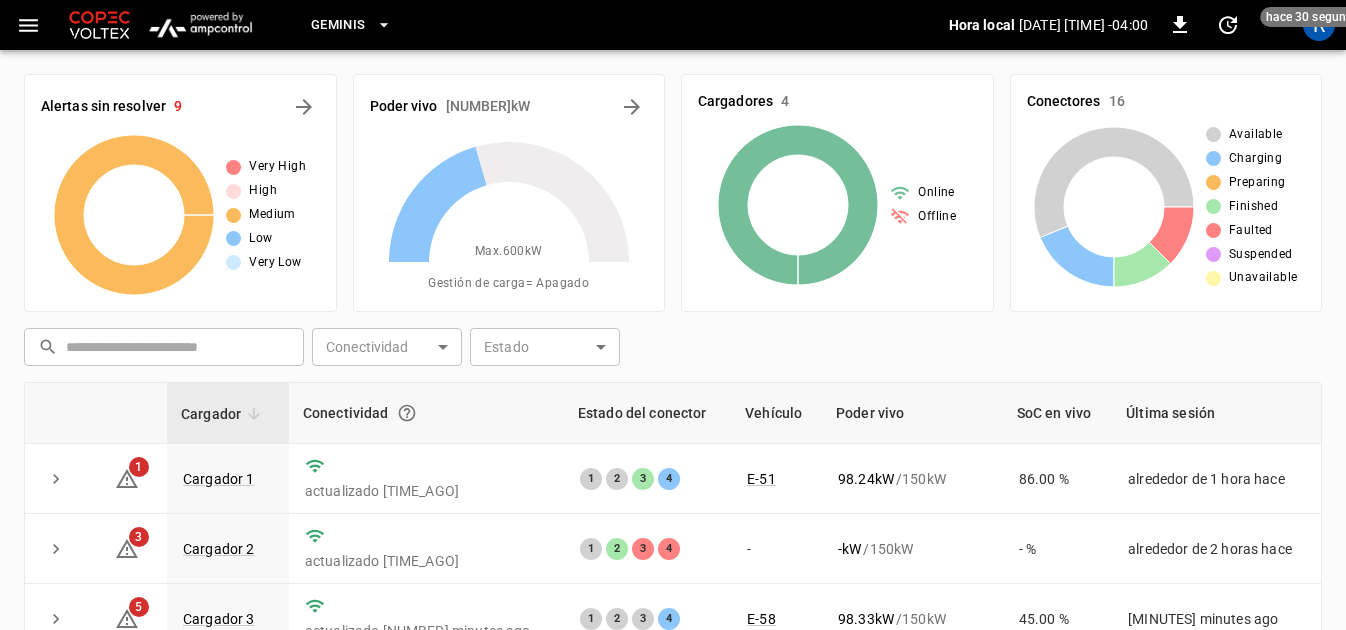 scroll, scrollTop: 200, scrollLeft: 0, axis: vertical 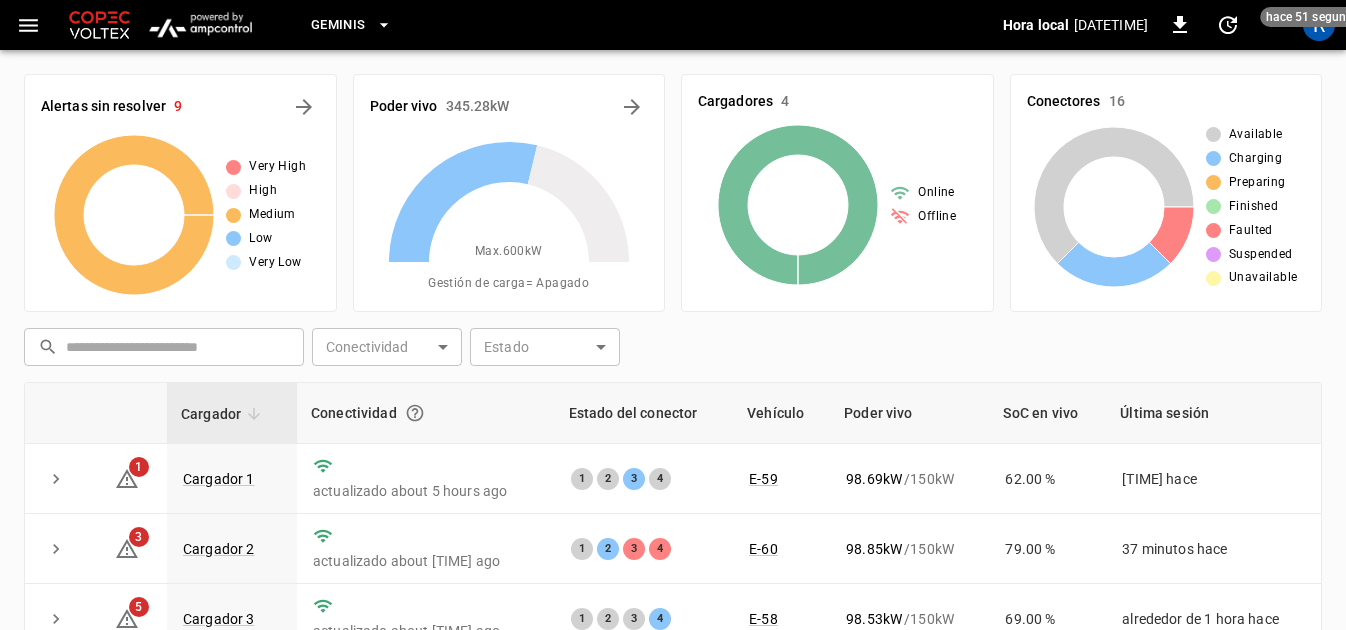 click on "Alertas sin resolver 9 Very High High Medium Low Very Low" at bounding box center (172, 185) 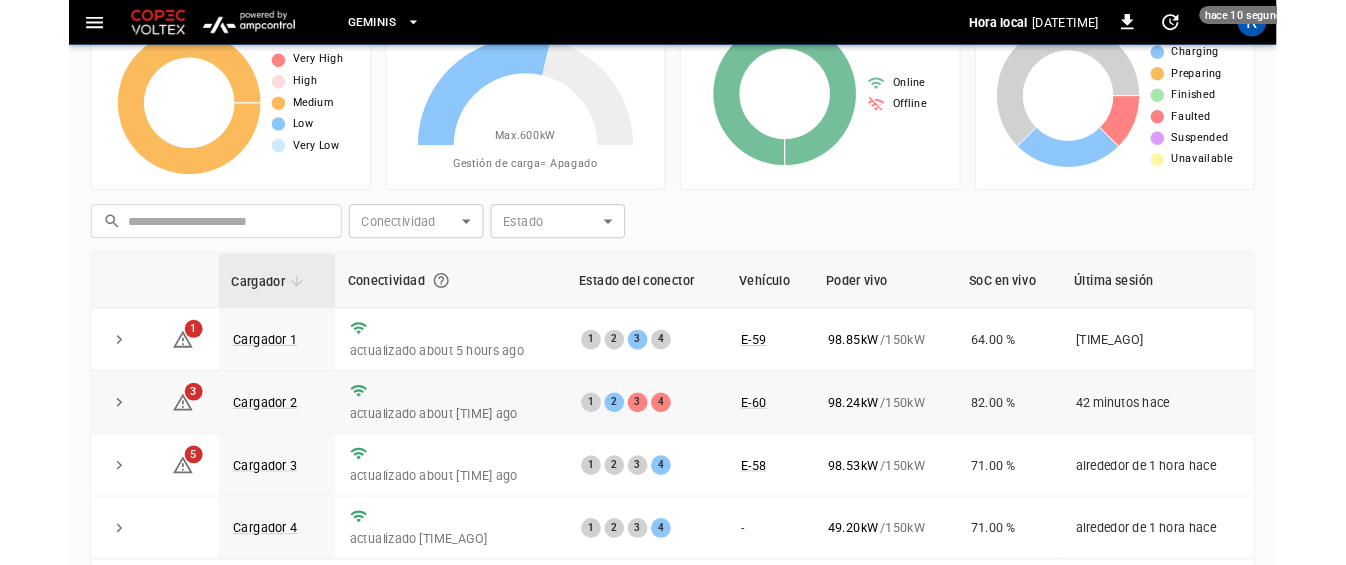 scroll, scrollTop: 200, scrollLeft: 0, axis: vertical 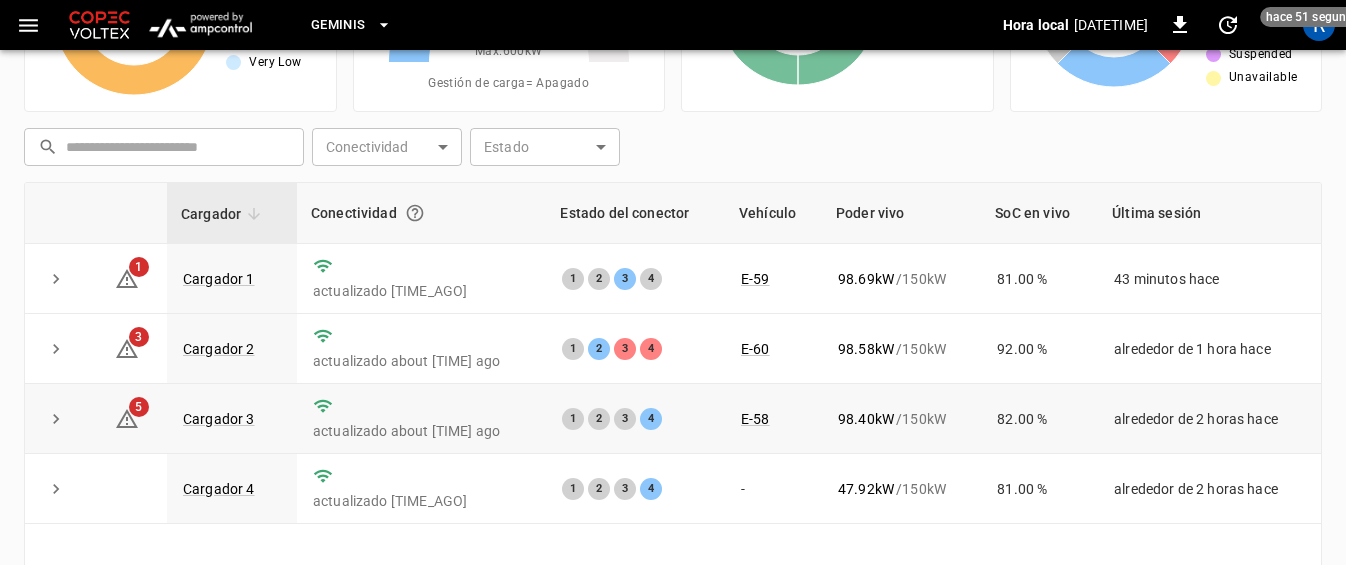 click on "actualizado about [TIME] ago" at bounding box center (422, 419) 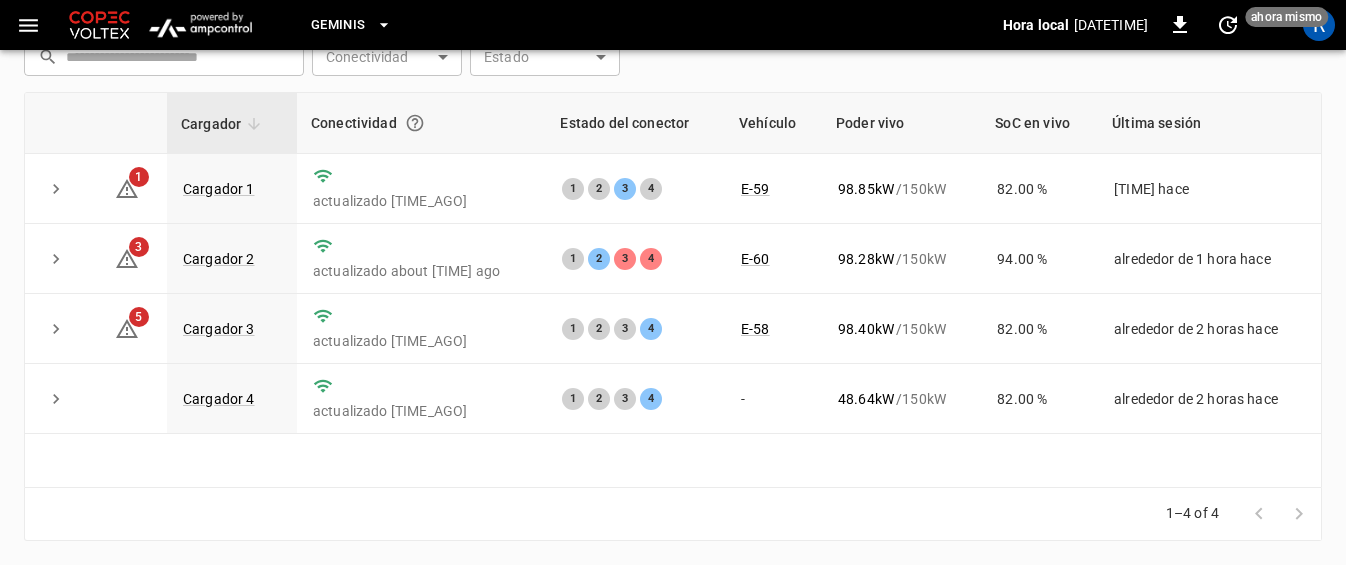 scroll, scrollTop: 190, scrollLeft: 0, axis: vertical 